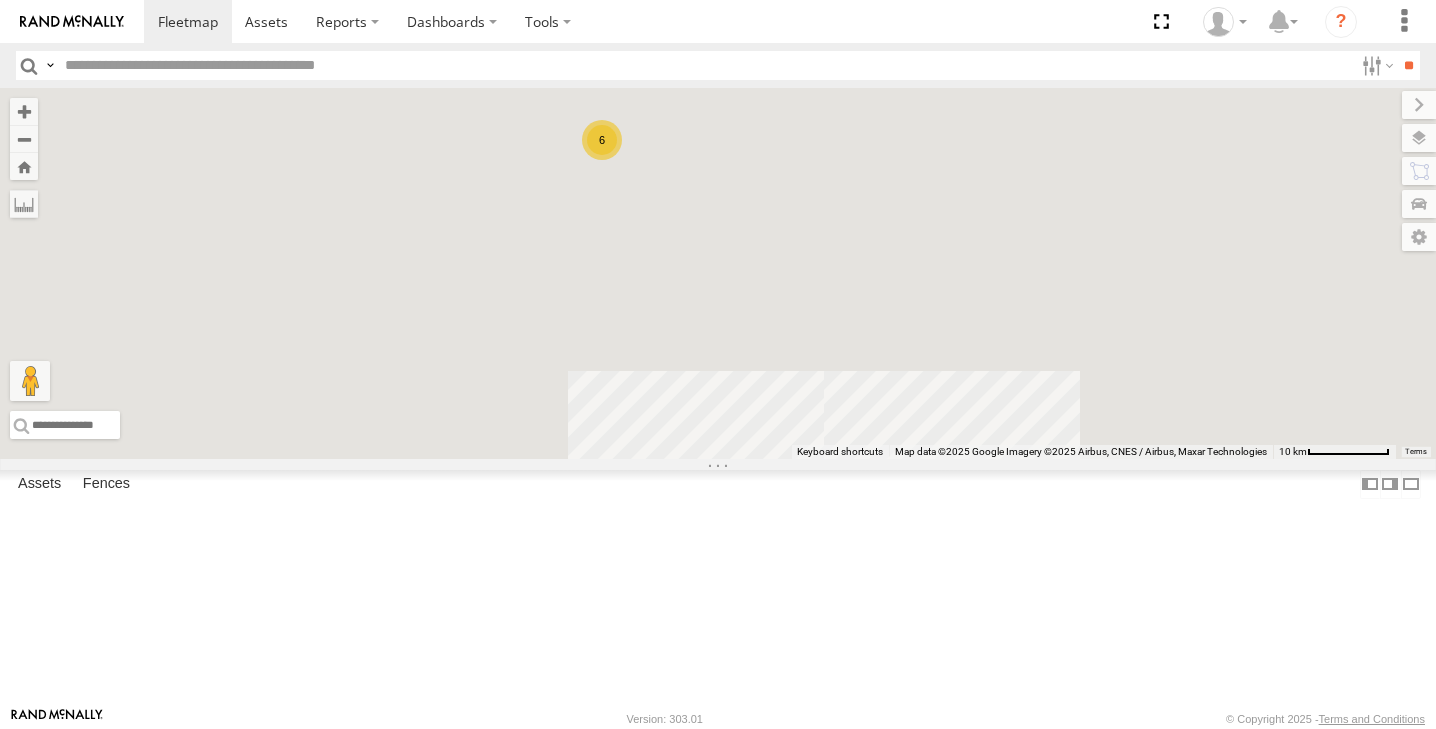 scroll, scrollTop: 0, scrollLeft: 0, axis: both 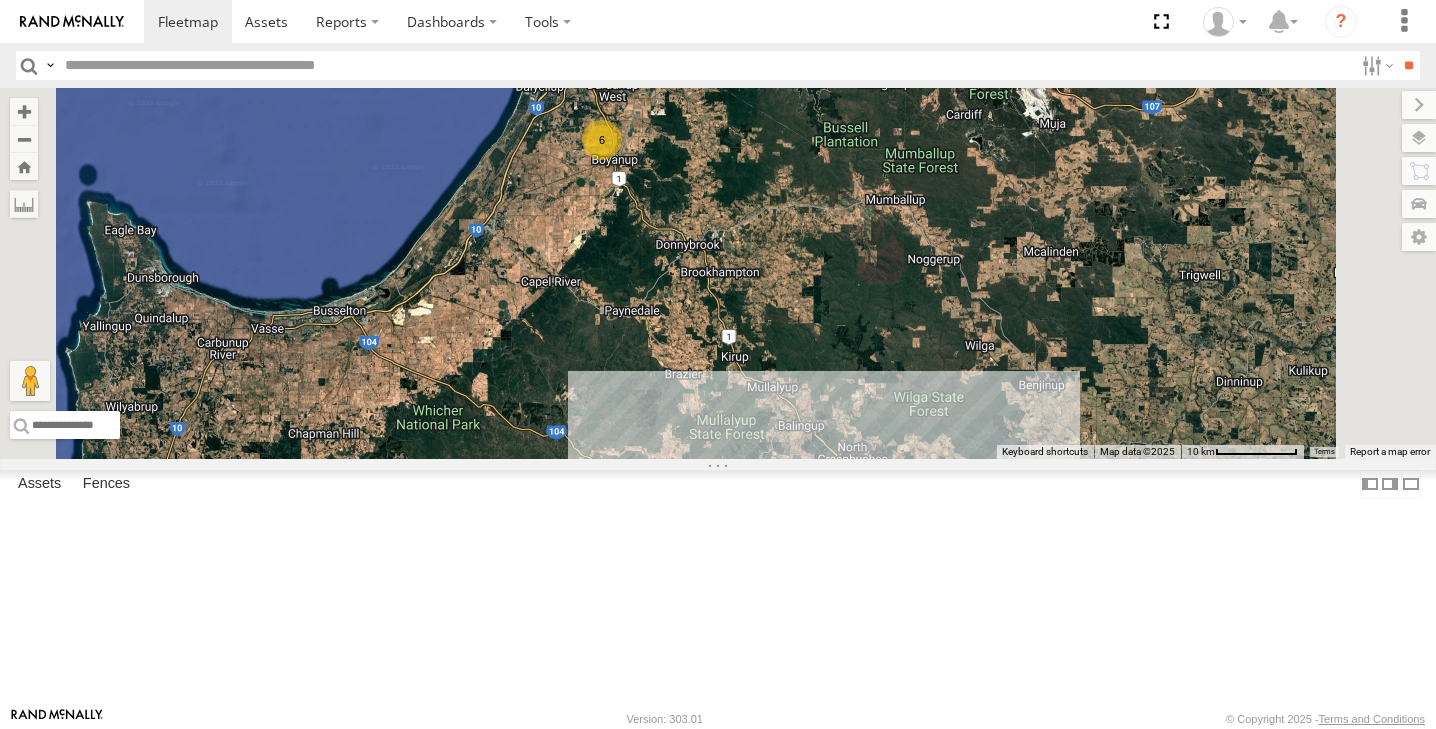 click on "12" at bounding box center [856, 499] 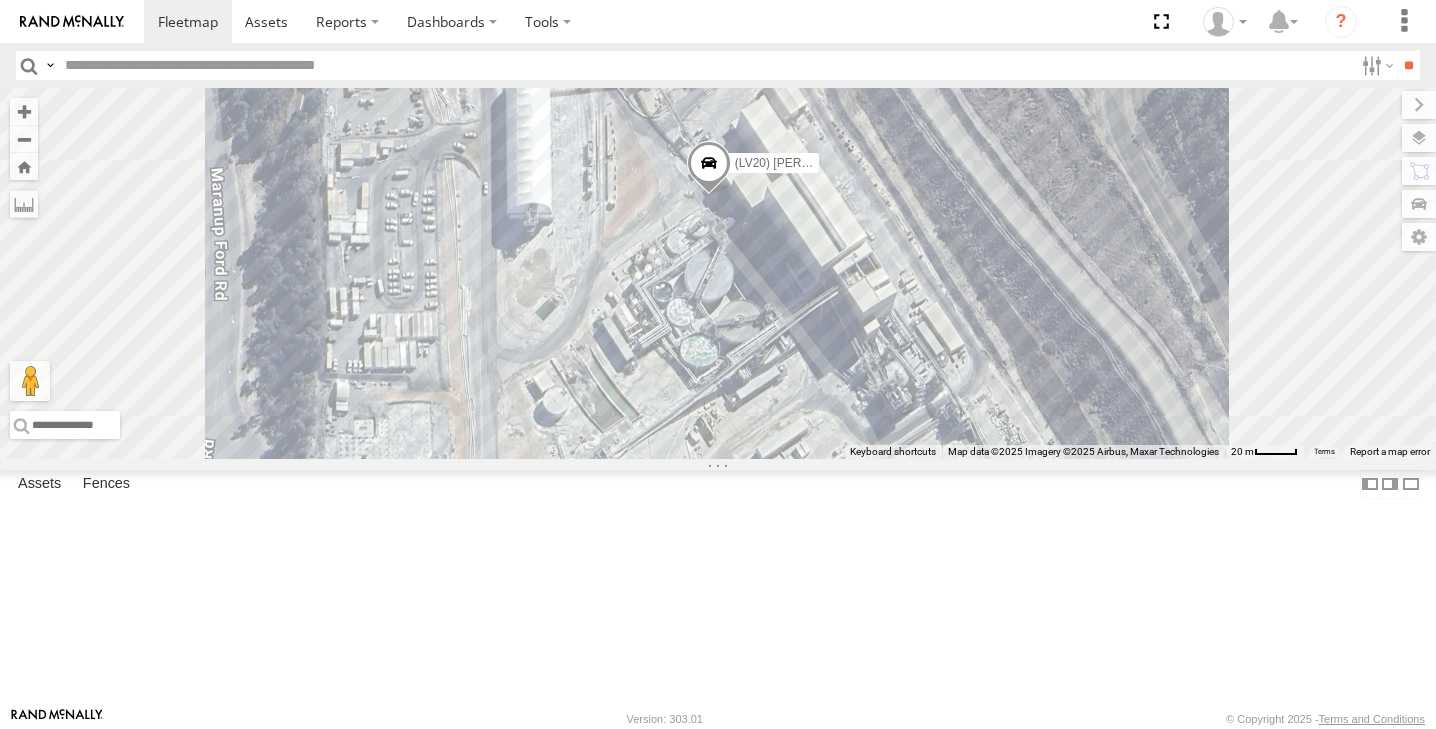 click at bounding box center (709, 168) 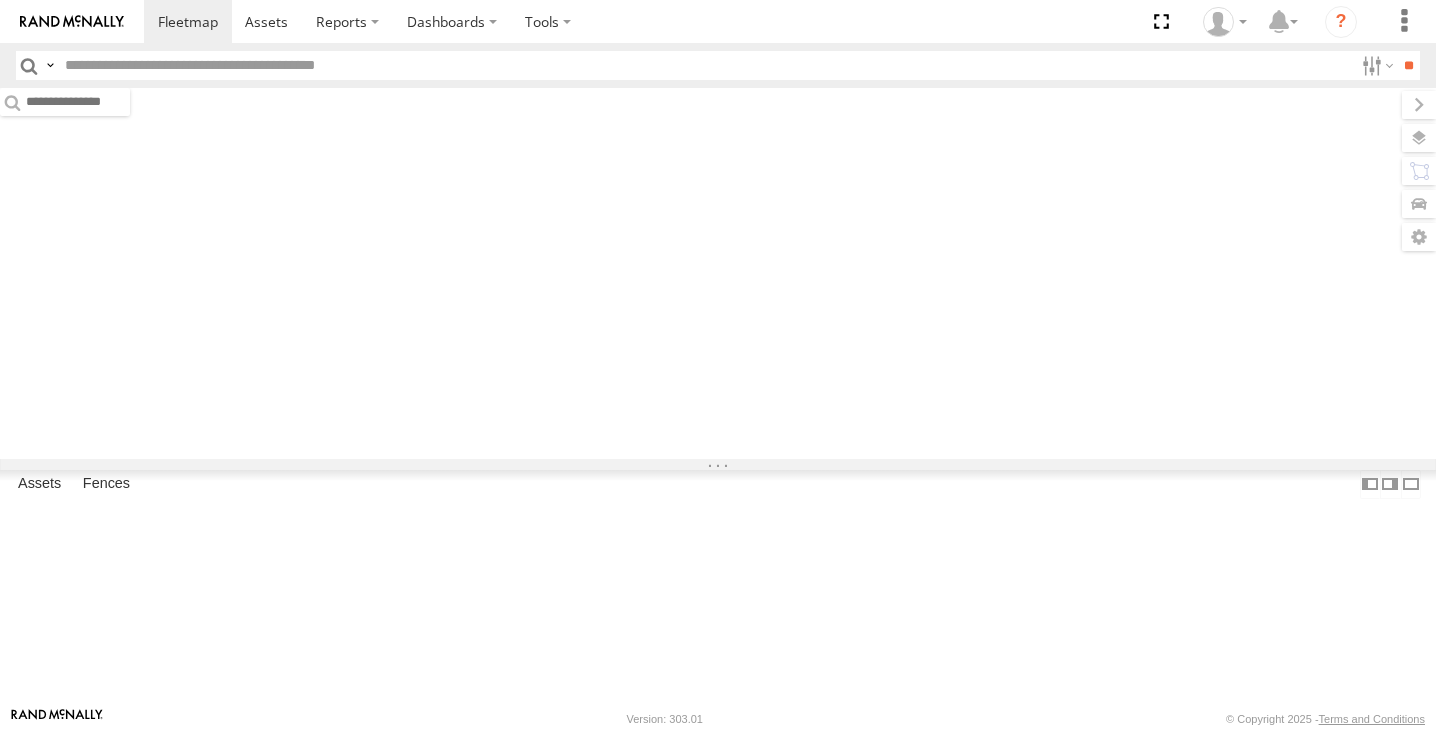 scroll, scrollTop: 0, scrollLeft: 0, axis: both 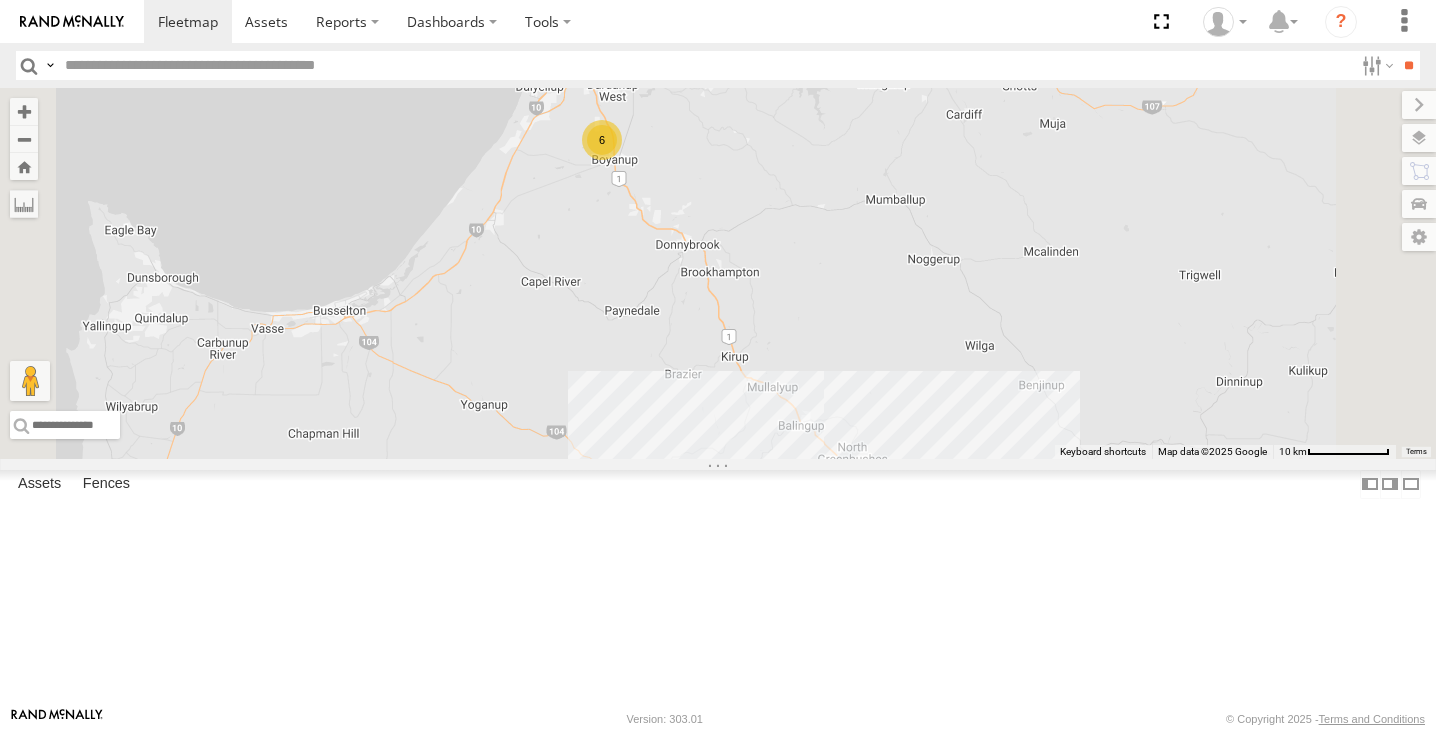 click on "12" at bounding box center (856, 499) 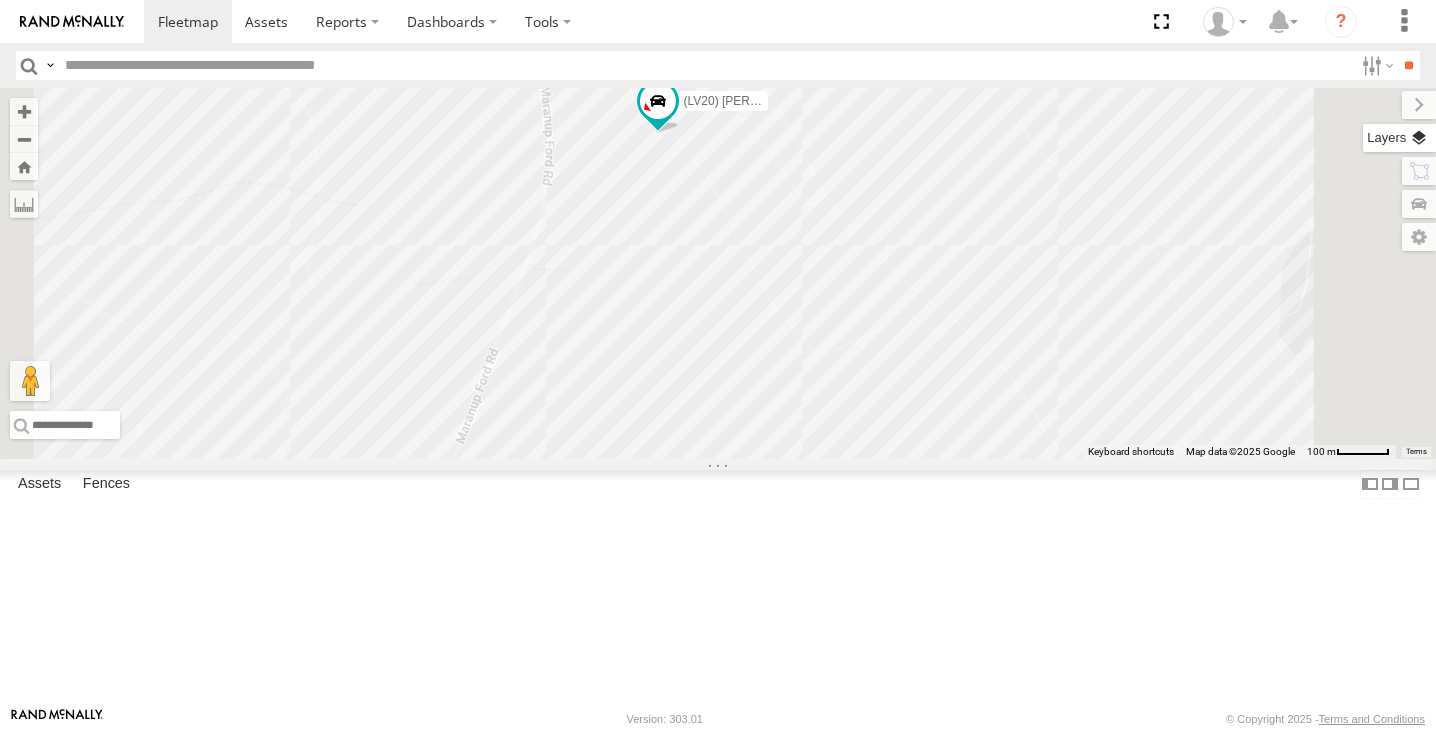 click at bounding box center [1399, 138] 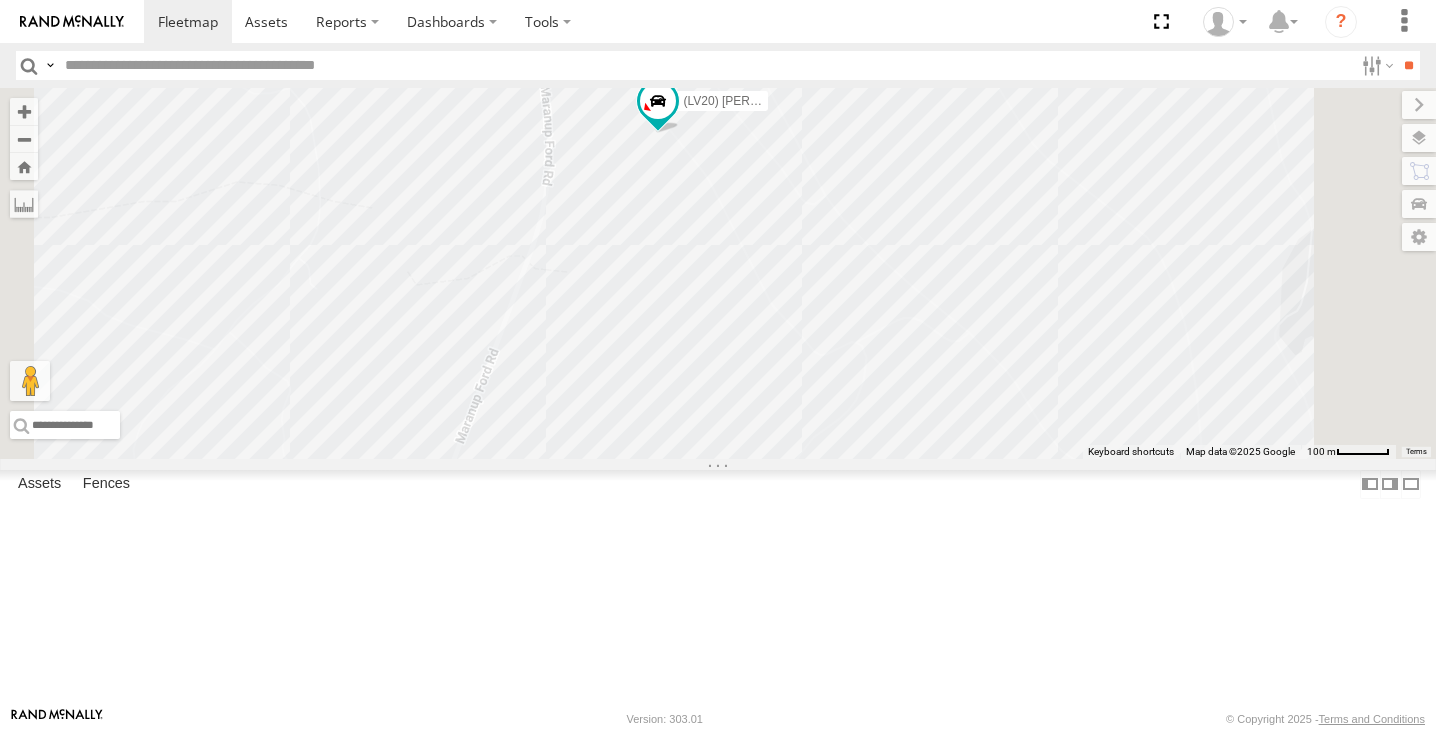 click at bounding box center (0, 0) 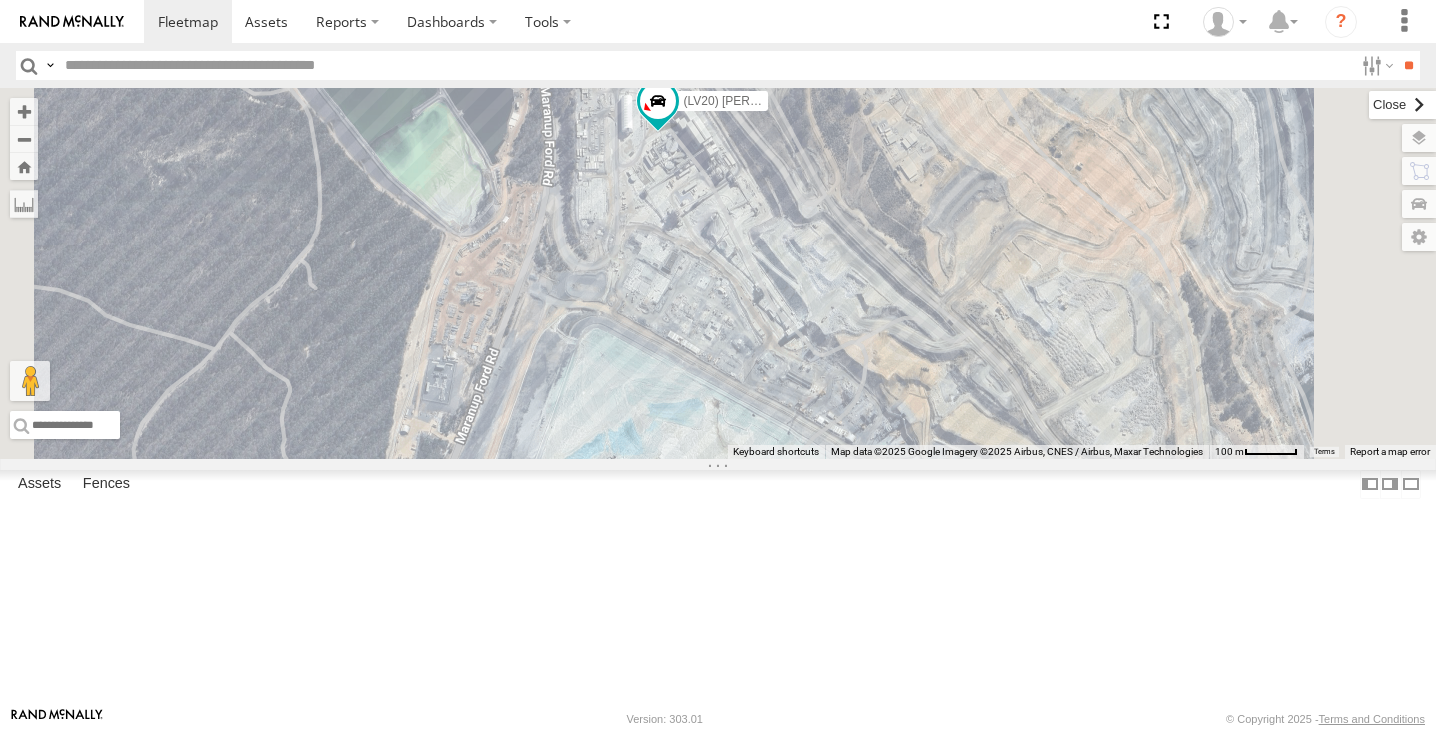 click at bounding box center (1402, 105) 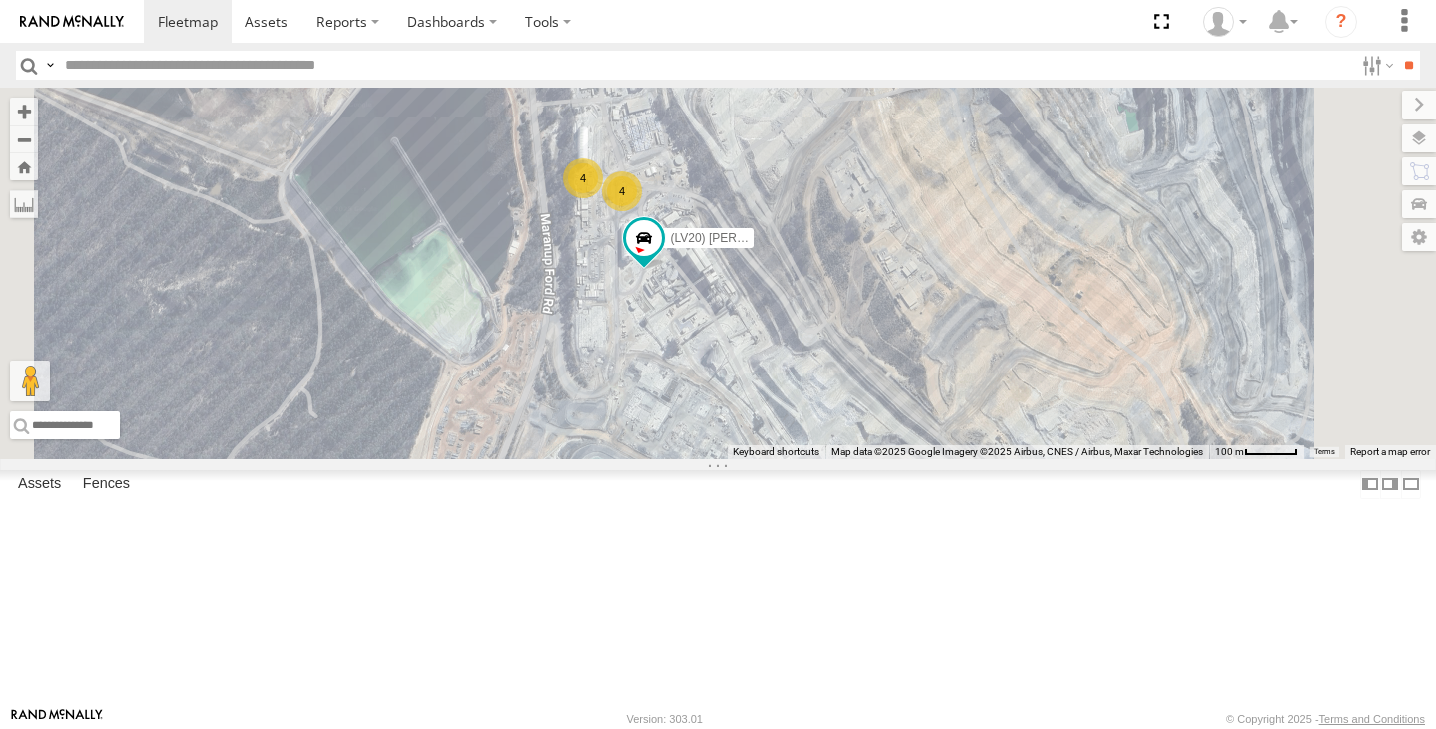 drag, startPoint x: 815, startPoint y: 183, endPoint x: 808, endPoint y: 328, distance: 145.16887 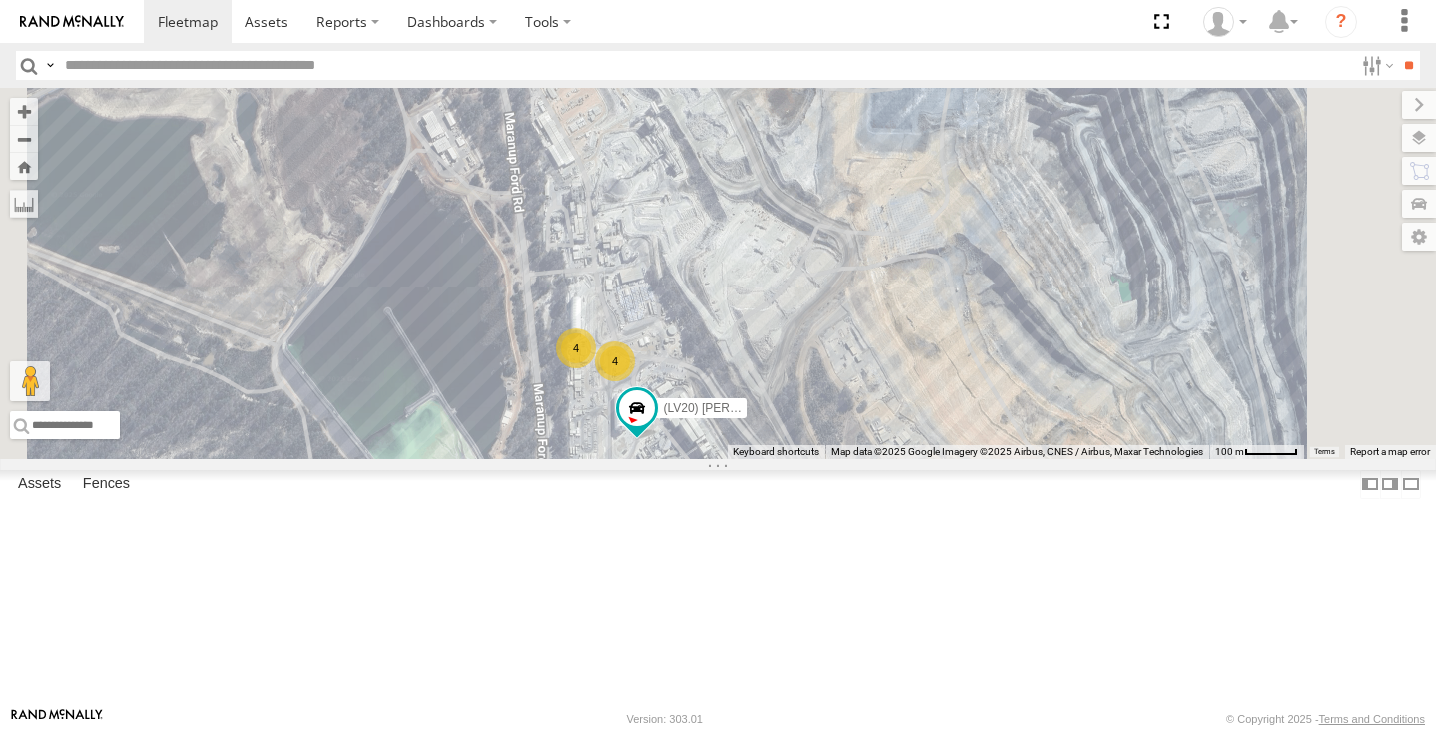 drag, startPoint x: 829, startPoint y: 303, endPoint x: 827, endPoint y: 471, distance: 168.0119 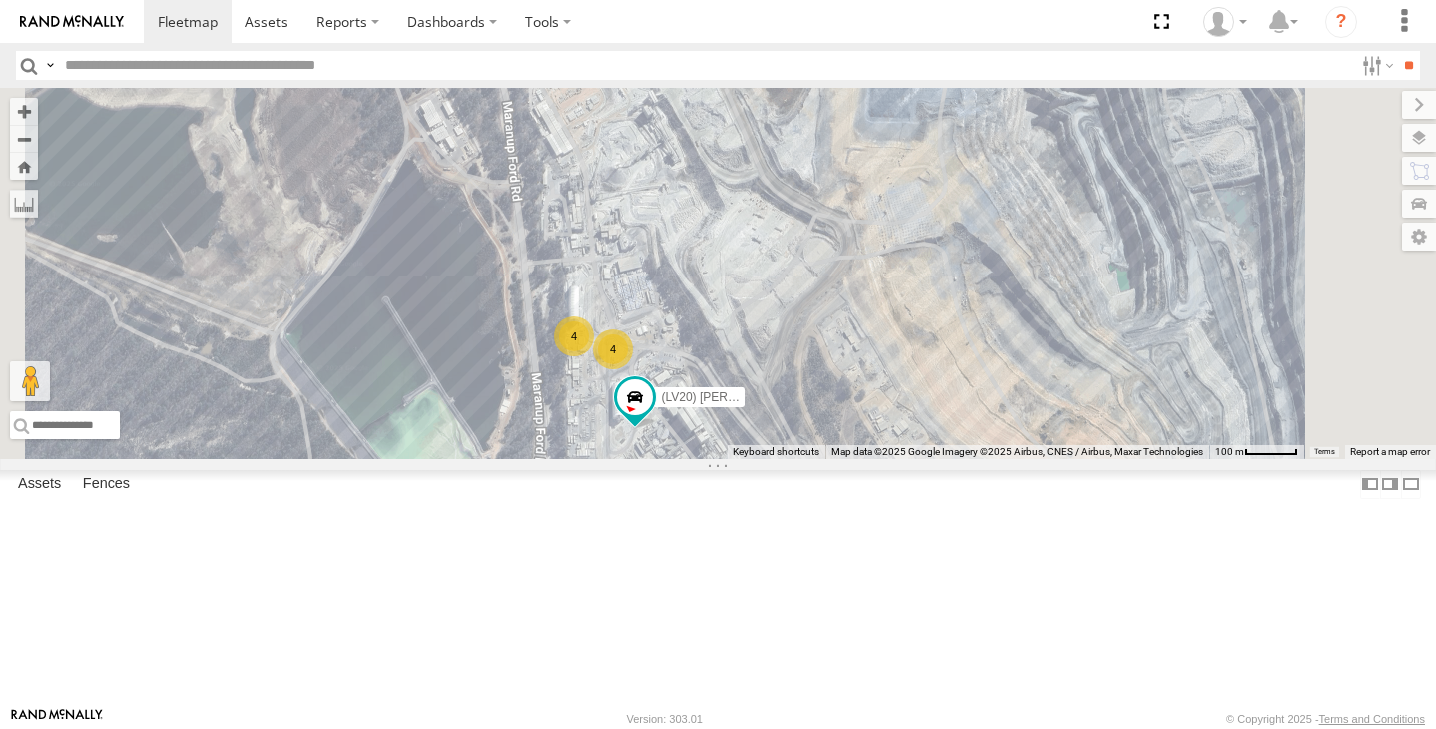 drag, startPoint x: 846, startPoint y: 446, endPoint x: 839, endPoint y: 324, distance: 122.20065 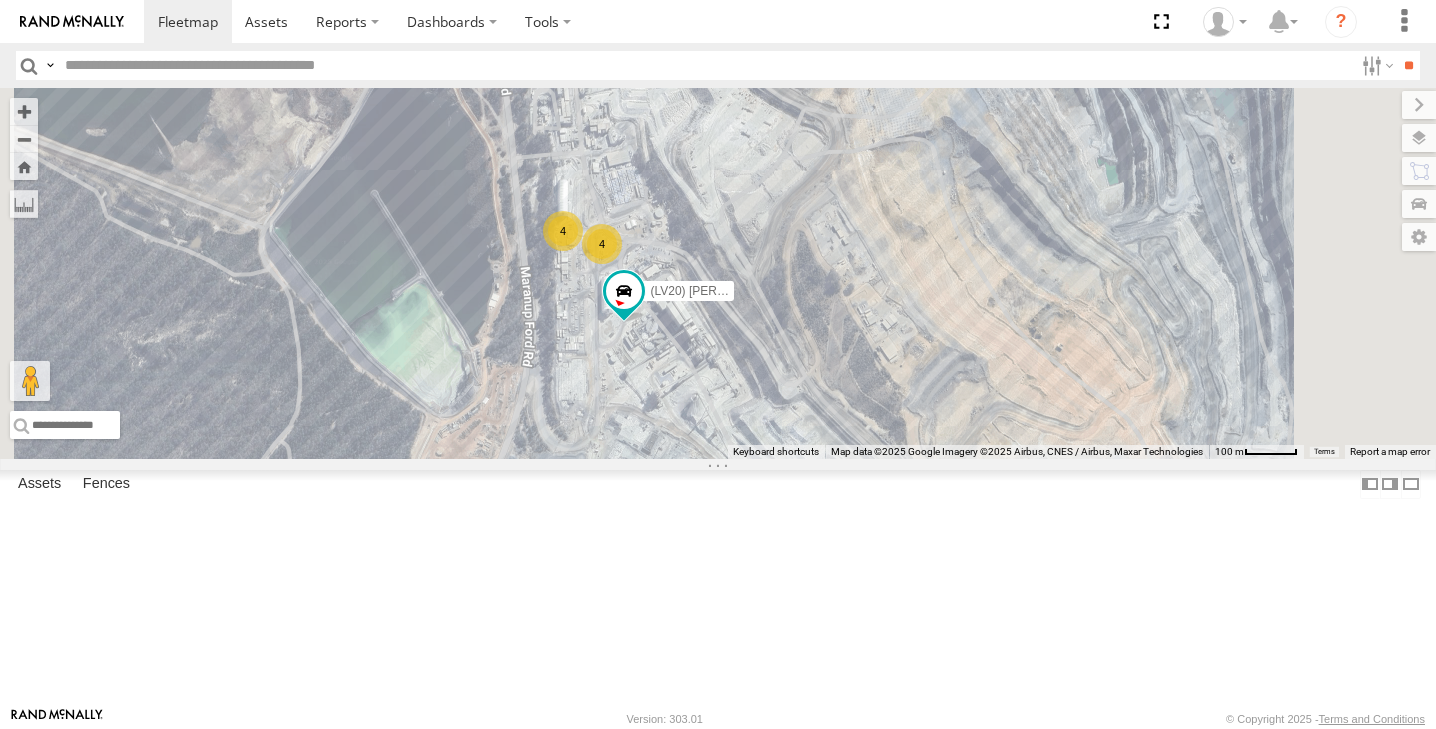 click on "4" at bounding box center (563, 231) 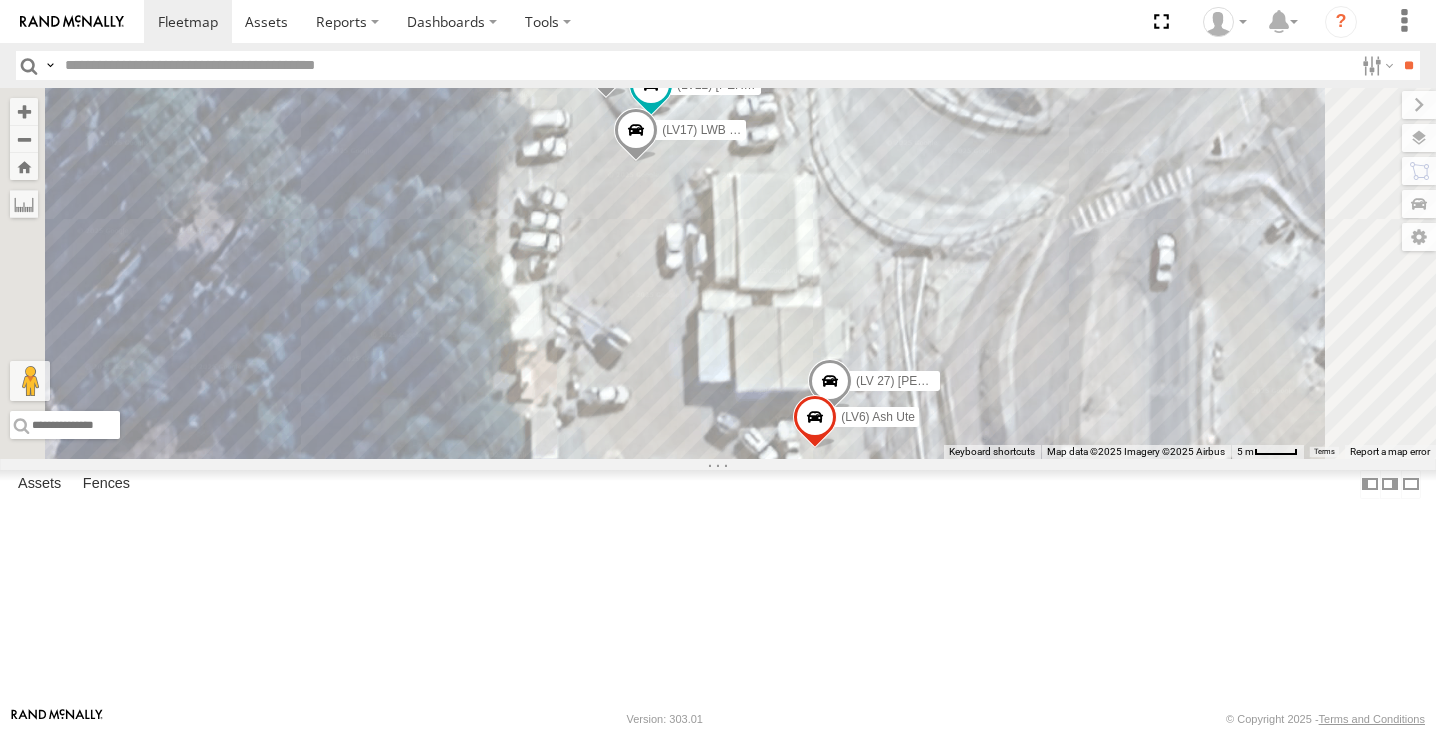 drag, startPoint x: 949, startPoint y: 468, endPoint x: 767, endPoint y: 264, distance: 273.38617 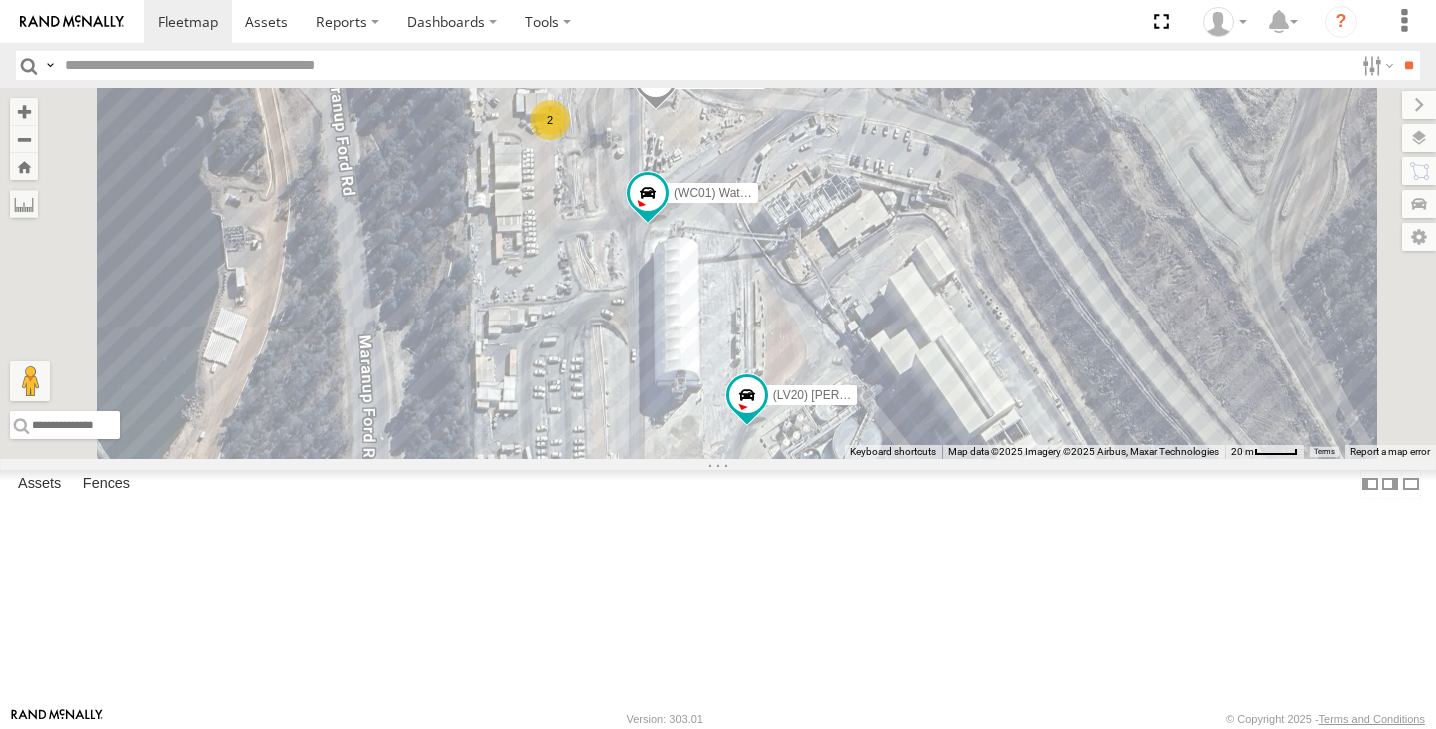 click on "2" at bounding box center [550, 120] 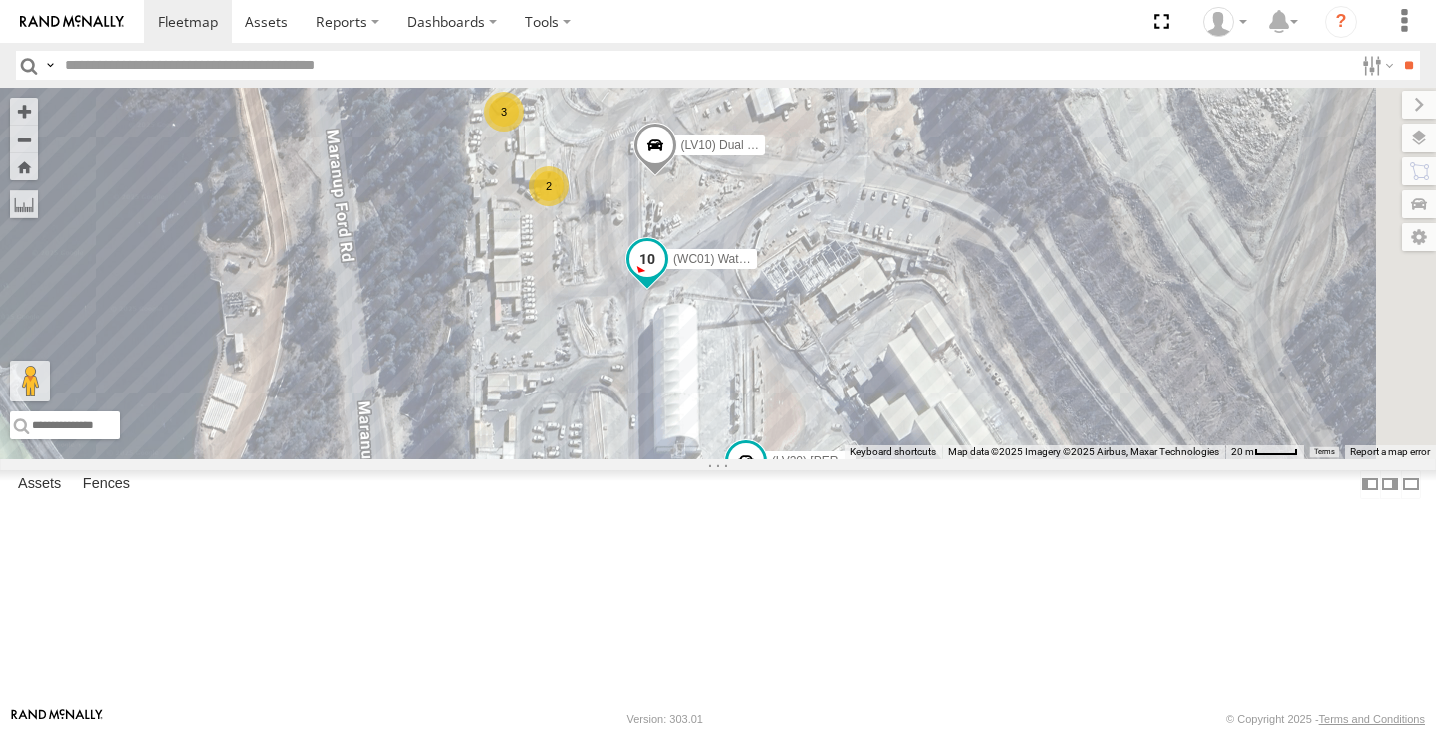 drag, startPoint x: 1075, startPoint y: 472, endPoint x: 886, endPoint y: 388, distance: 206.82602 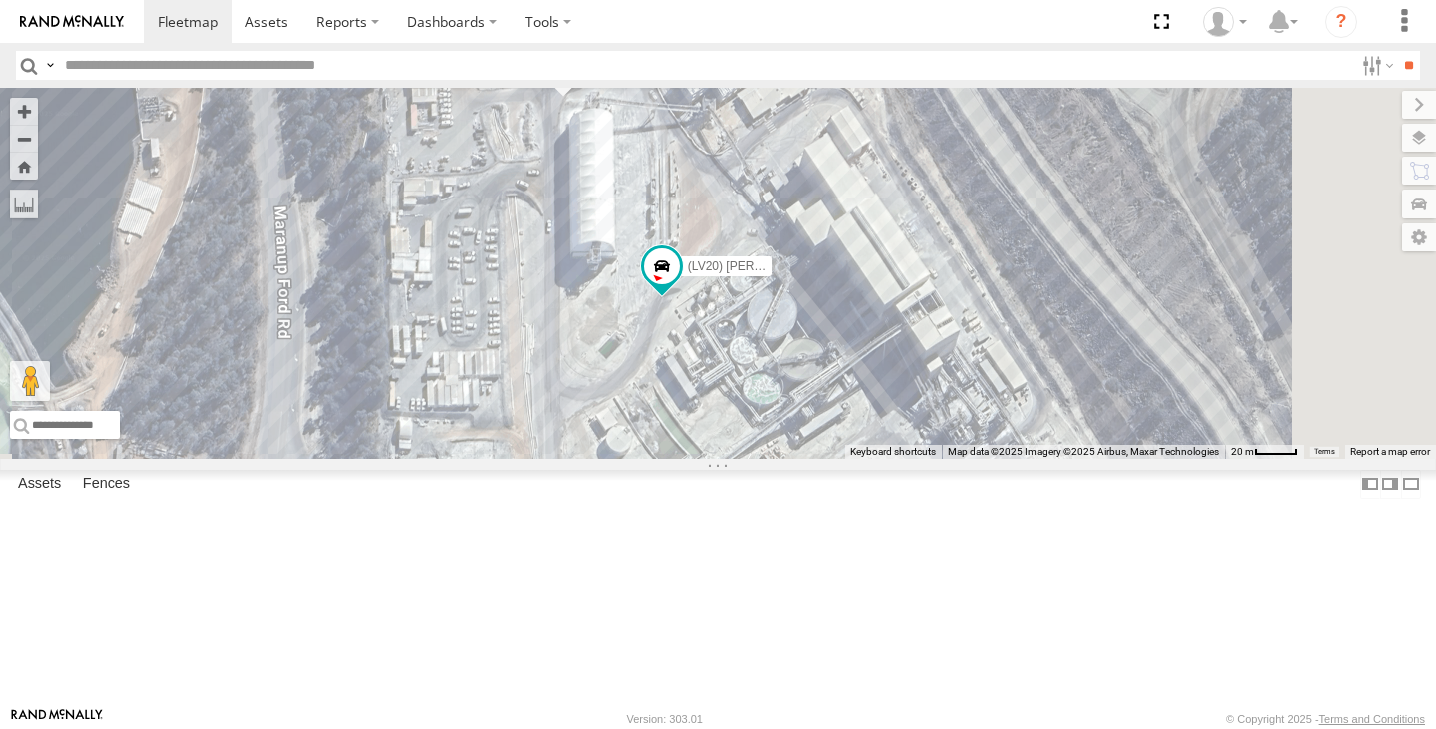 drag, startPoint x: 1117, startPoint y: 362, endPoint x: 1029, endPoint y: 157, distance: 223.08966 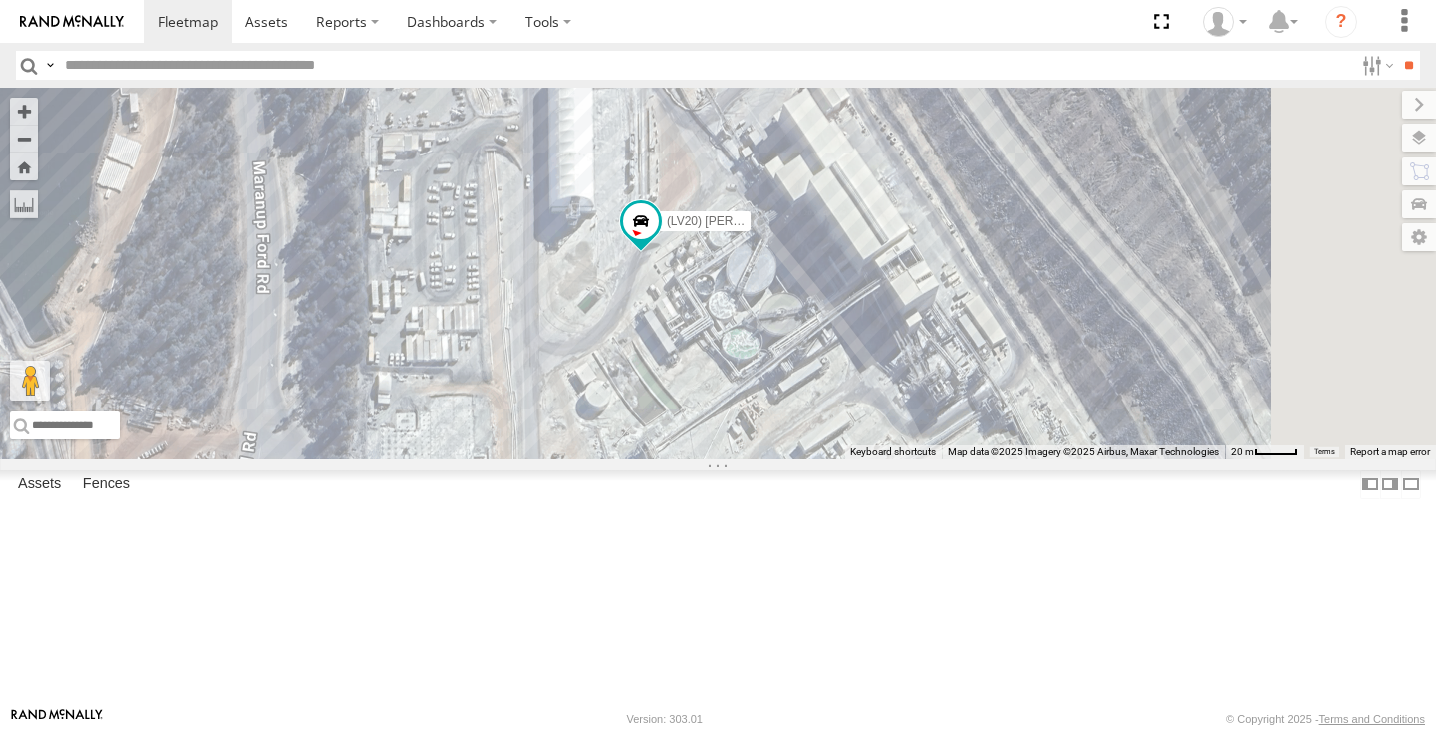 click on "(LV 11). Patrol (LV20) Tony Ute (WC01) Water Truck (LV10) Dual cab ranger 3 2 (LV23) space cab triton (WC01) Water Truck All Assets greenbushes mine -33.86312 ,  116.05566 South West 10 16:19:16 15/07/2025" at bounding box center [718, 273] 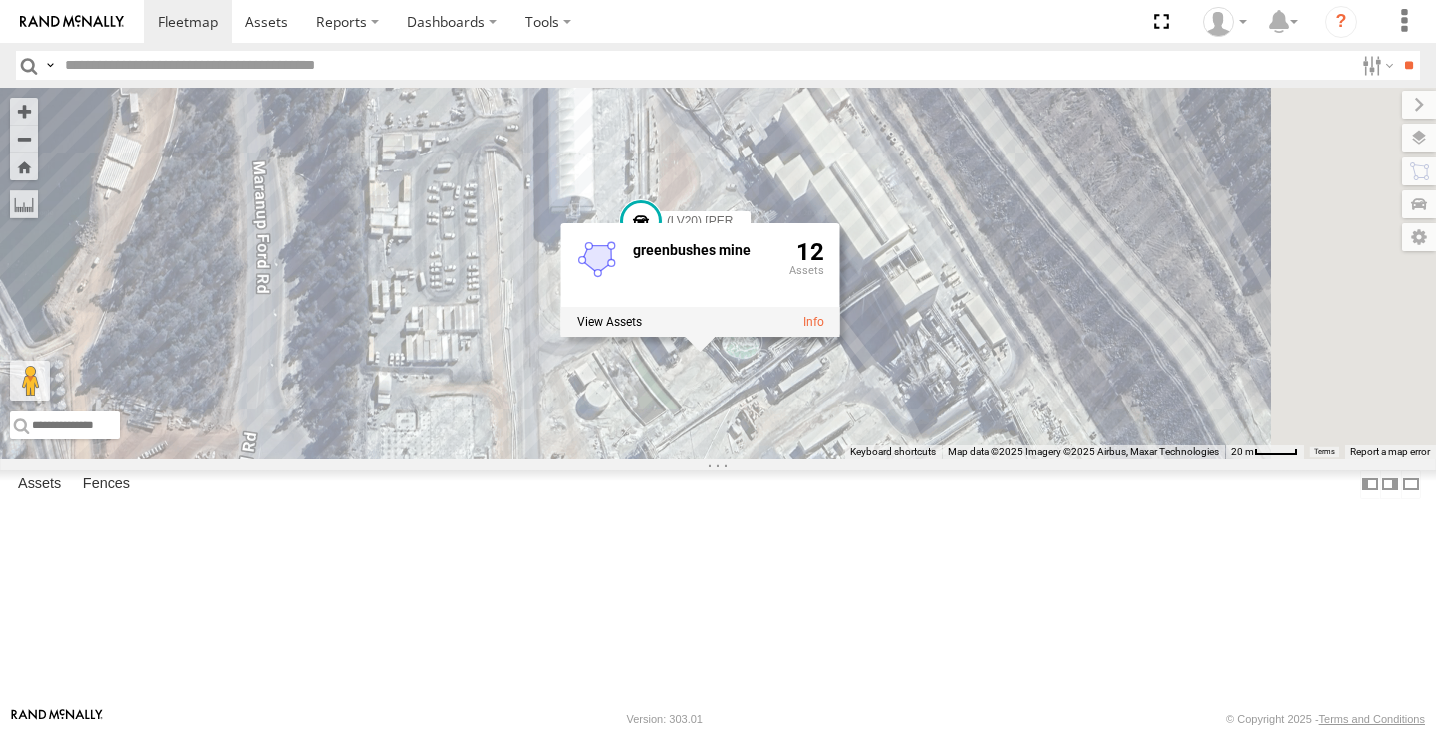 click on "(LV 11). Patrol (LV20) Tony Ute (WC01) Water Truck (LV10) Dual cab ranger 3 2 (LV23) space cab triton greenbushes mine 12" at bounding box center [718, 273] 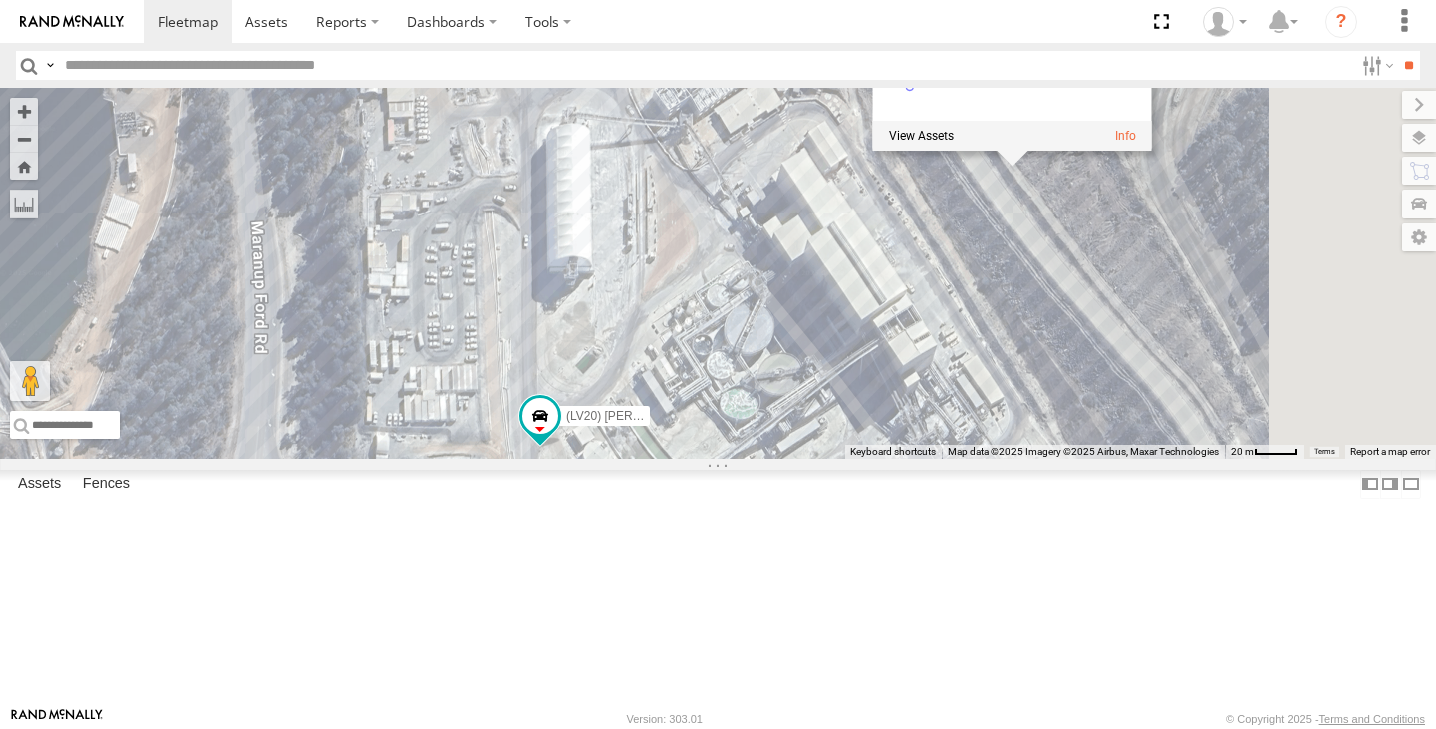 drag, startPoint x: 761, startPoint y: 467, endPoint x: 737, endPoint y: 765, distance: 298.96487 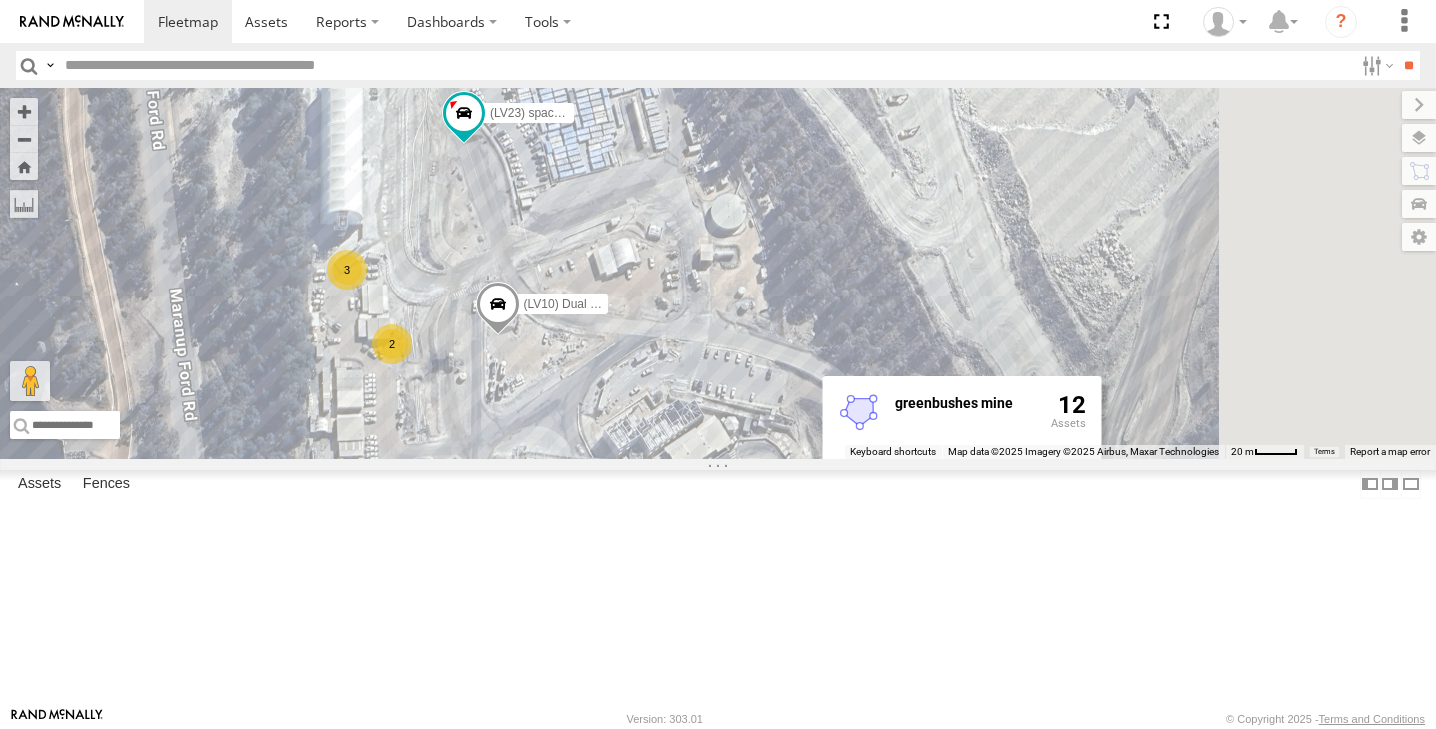 drag, startPoint x: 843, startPoint y: 559, endPoint x: 861, endPoint y: 312, distance: 247.655 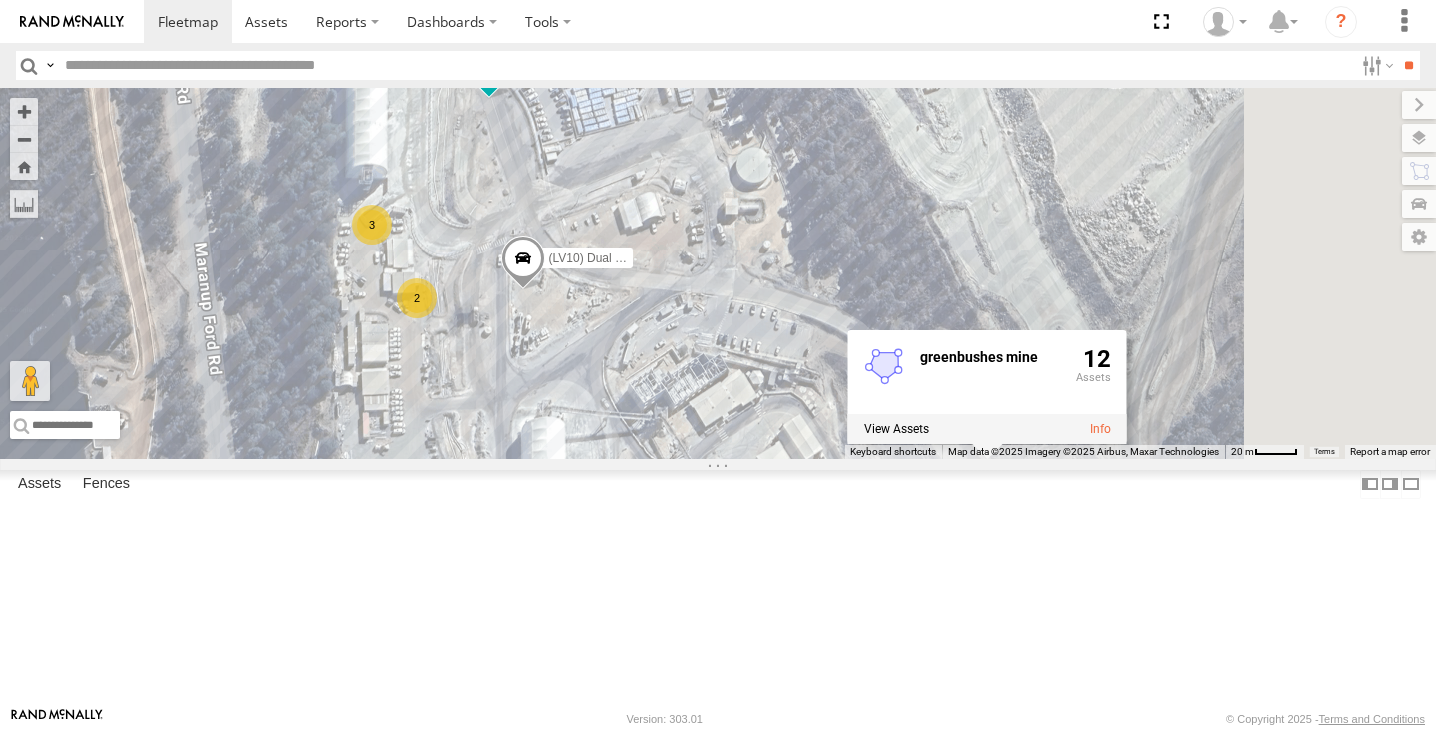 drag, startPoint x: 877, startPoint y: 429, endPoint x: 862, endPoint y: 215, distance: 214.52505 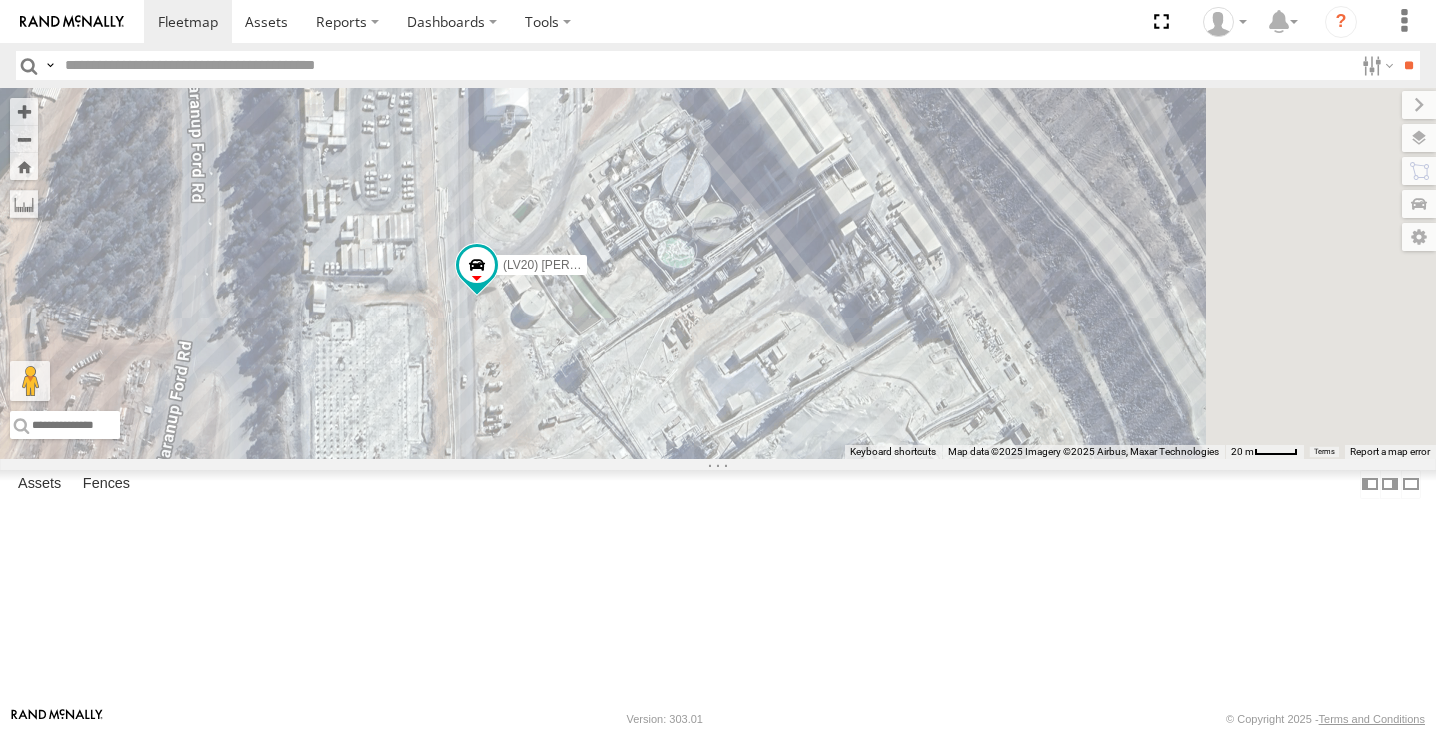 click at bounding box center (0, 0) 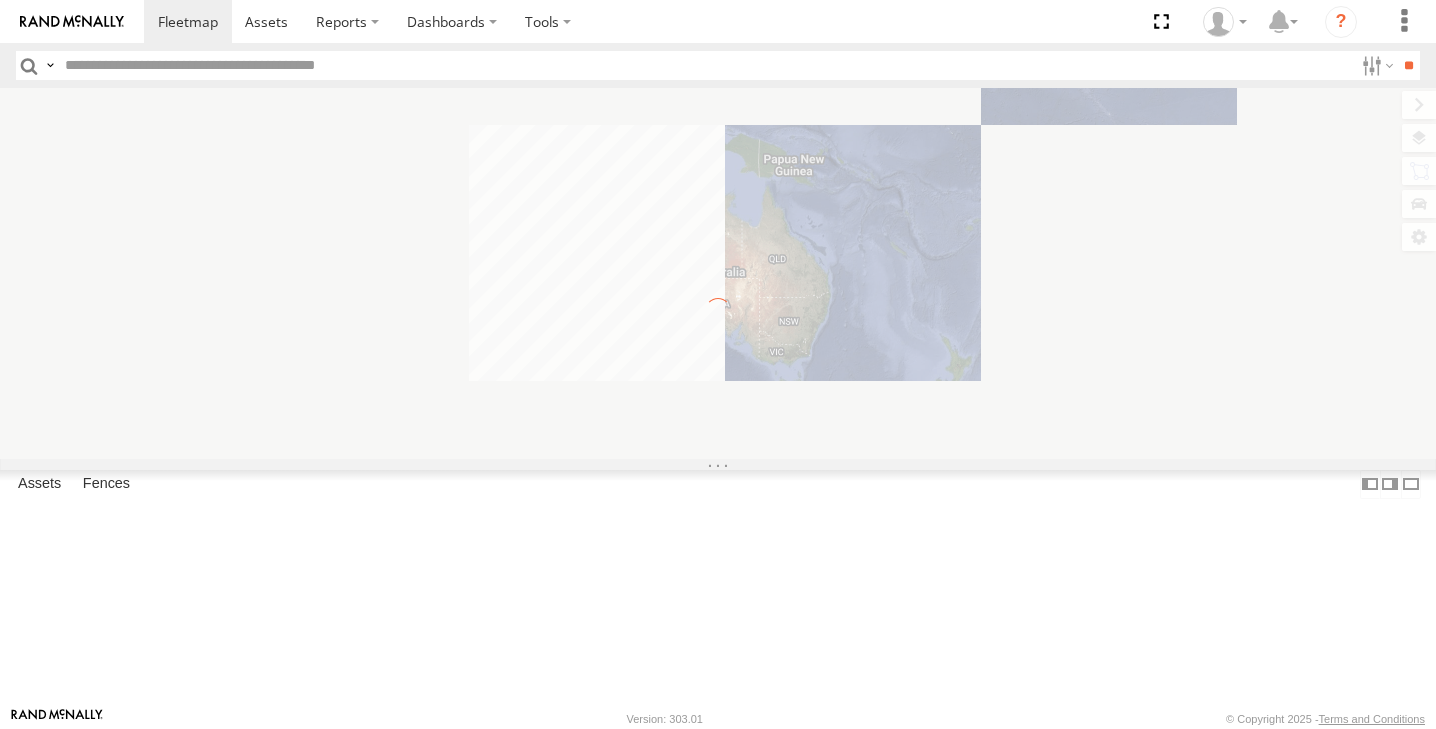 scroll, scrollTop: 0, scrollLeft: 0, axis: both 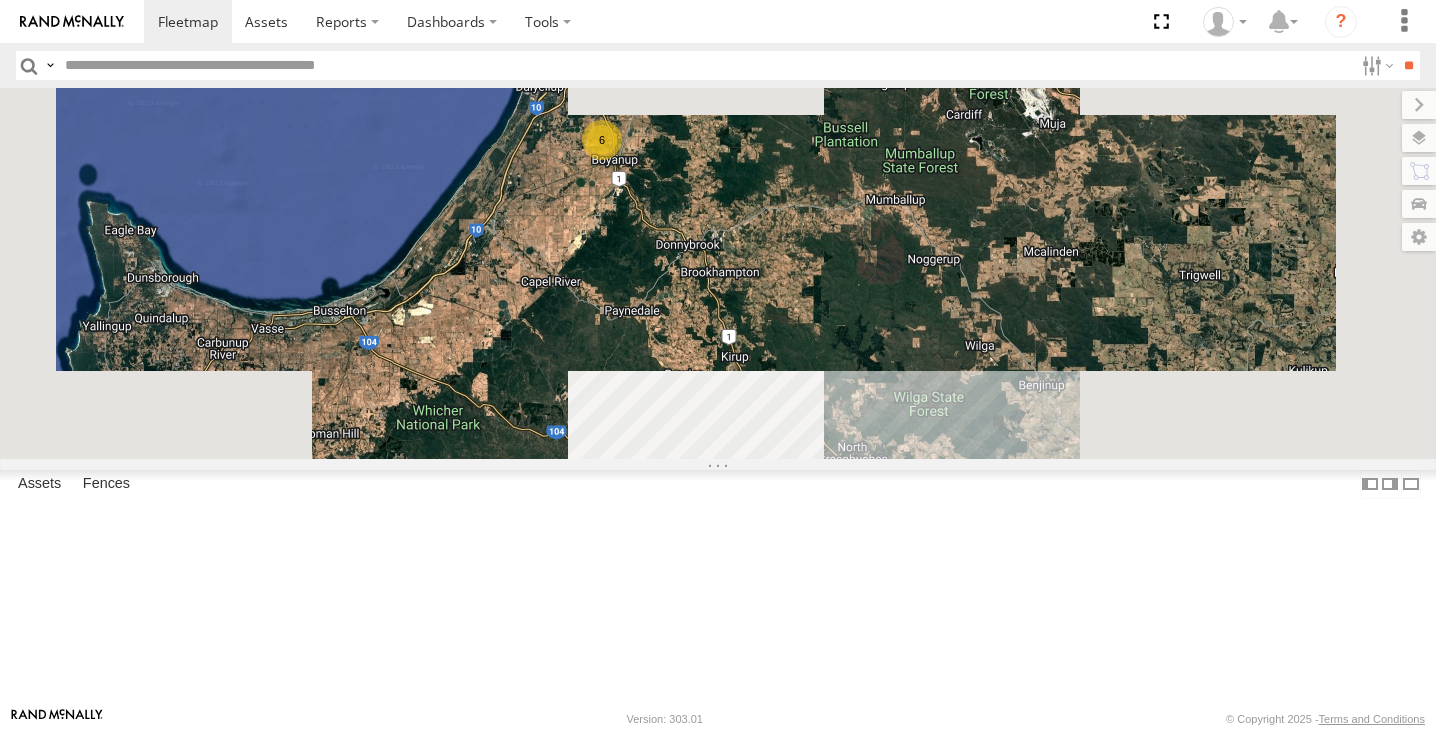 click on "12" at bounding box center (856, 499) 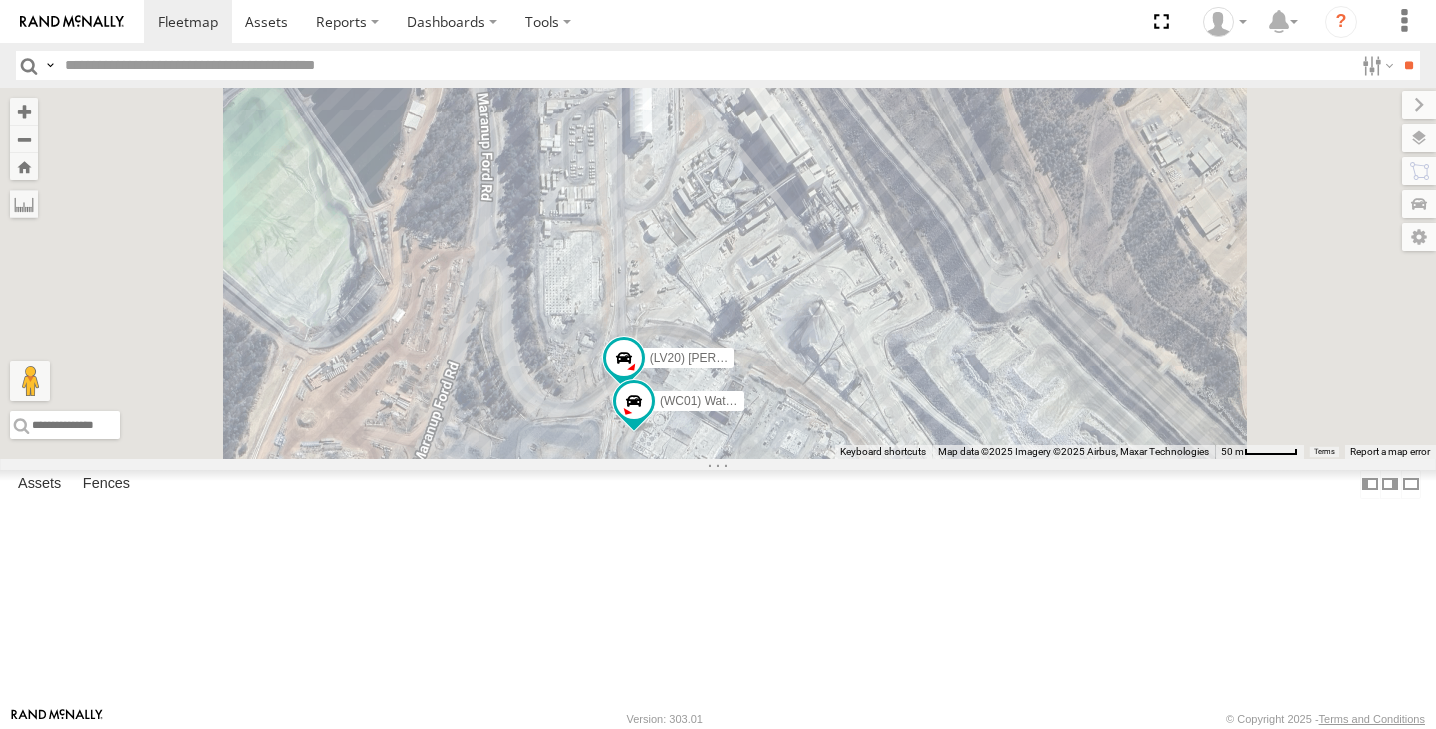 drag, startPoint x: 892, startPoint y: 488, endPoint x: 886, endPoint y: 383, distance: 105.17129 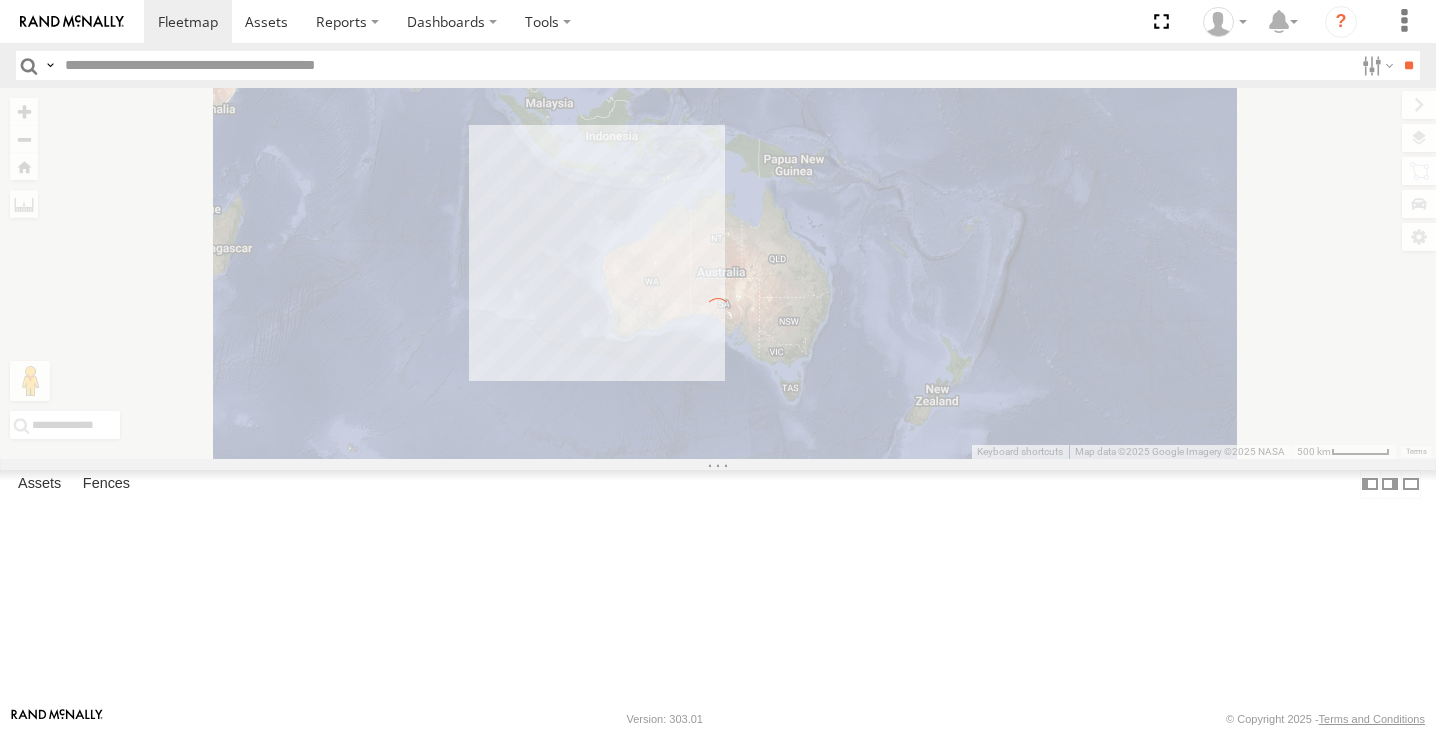 scroll, scrollTop: 0, scrollLeft: 0, axis: both 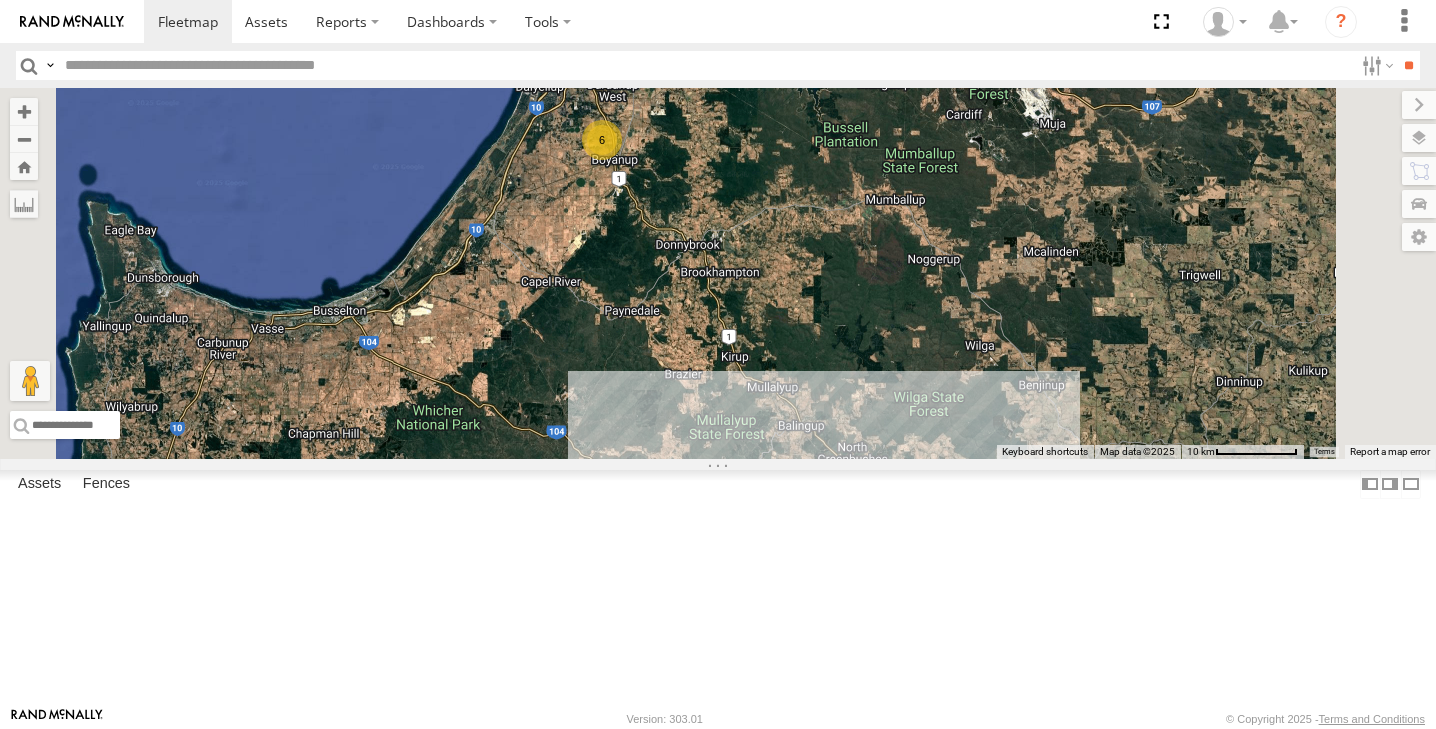 click on "12" at bounding box center [857, 498] 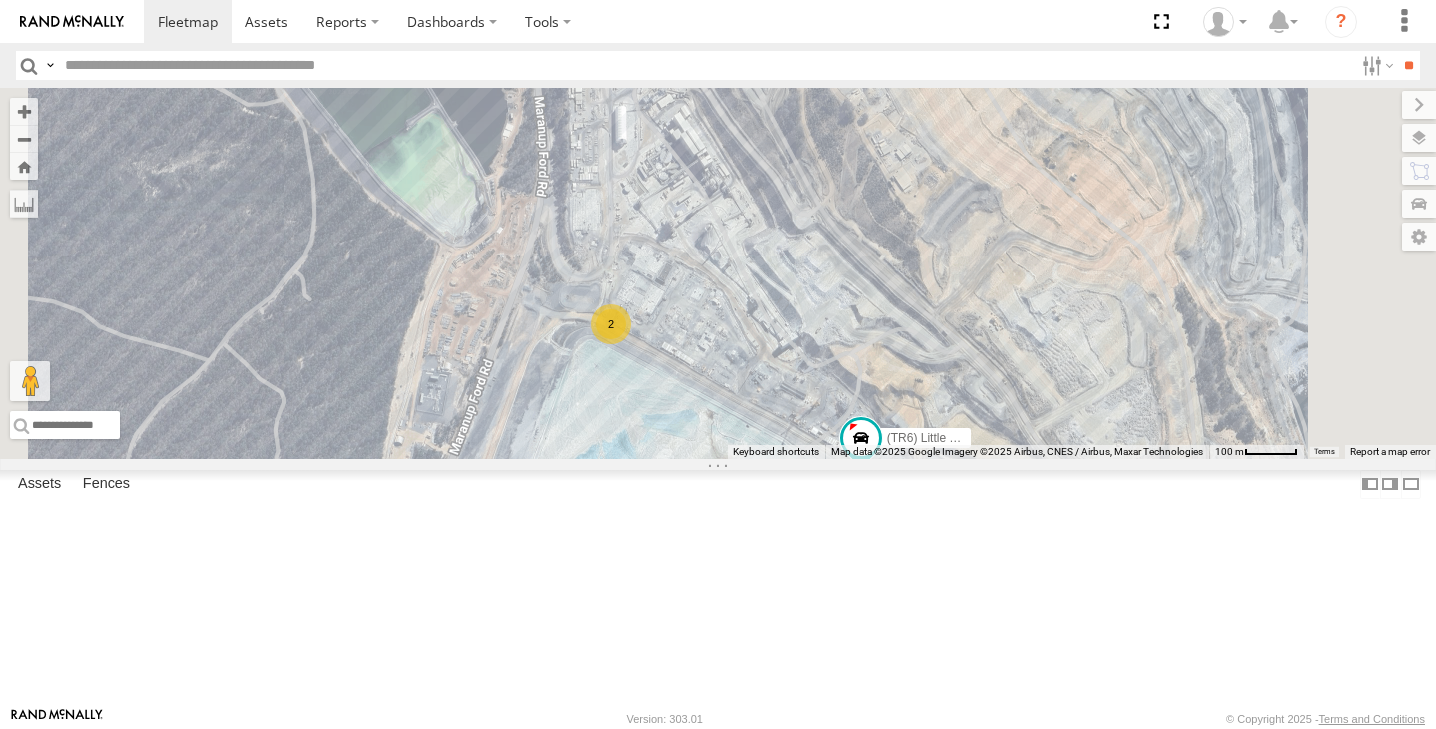 click on "2" at bounding box center (611, 324) 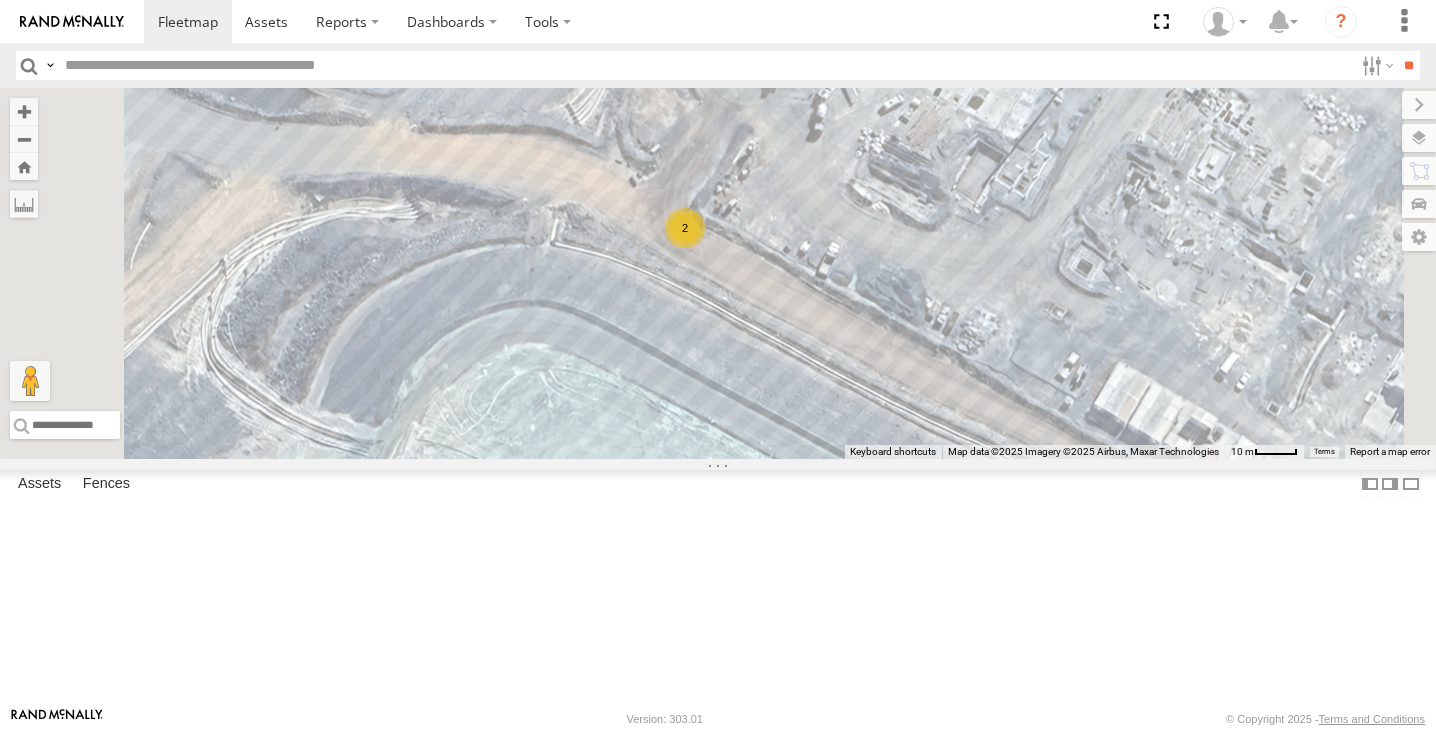 click on "2" at bounding box center [685, 228] 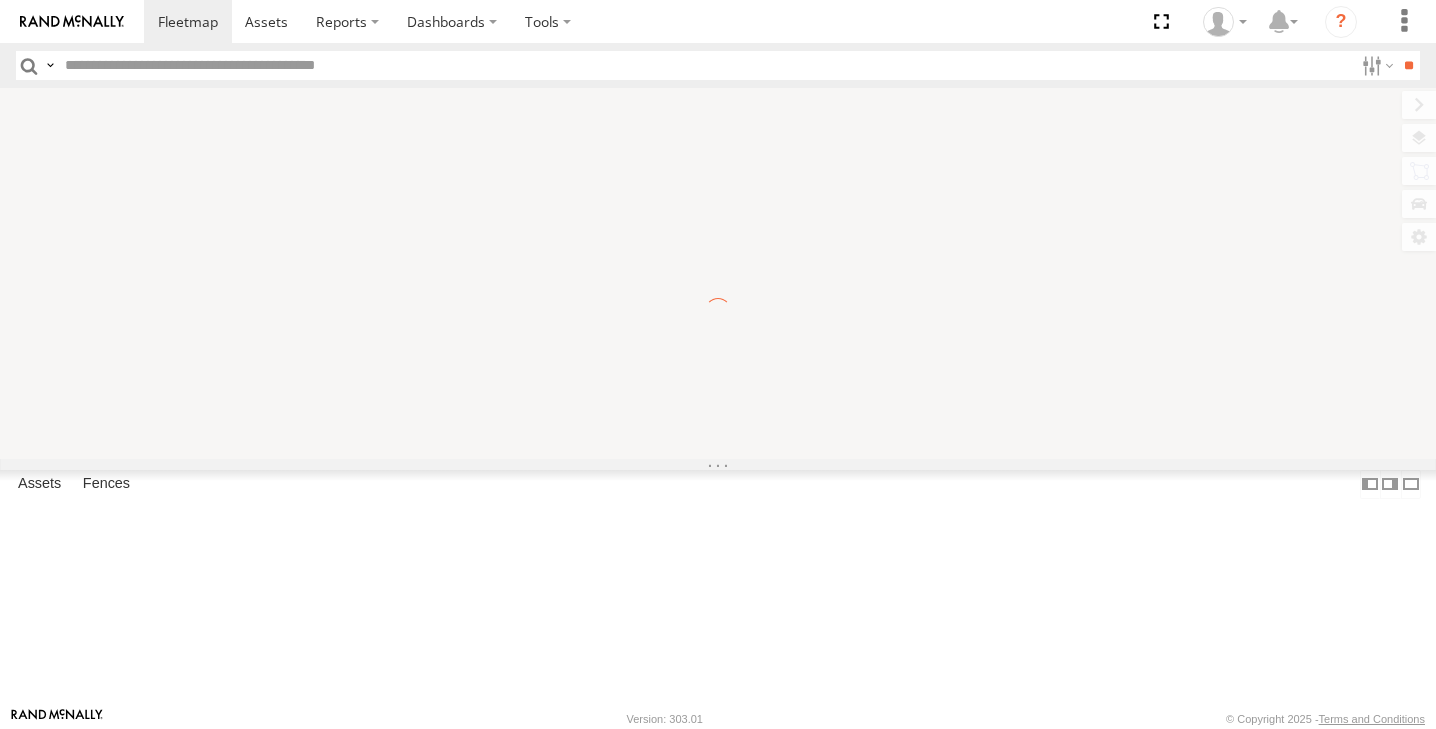 scroll, scrollTop: 0, scrollLeft: 0, axis: both 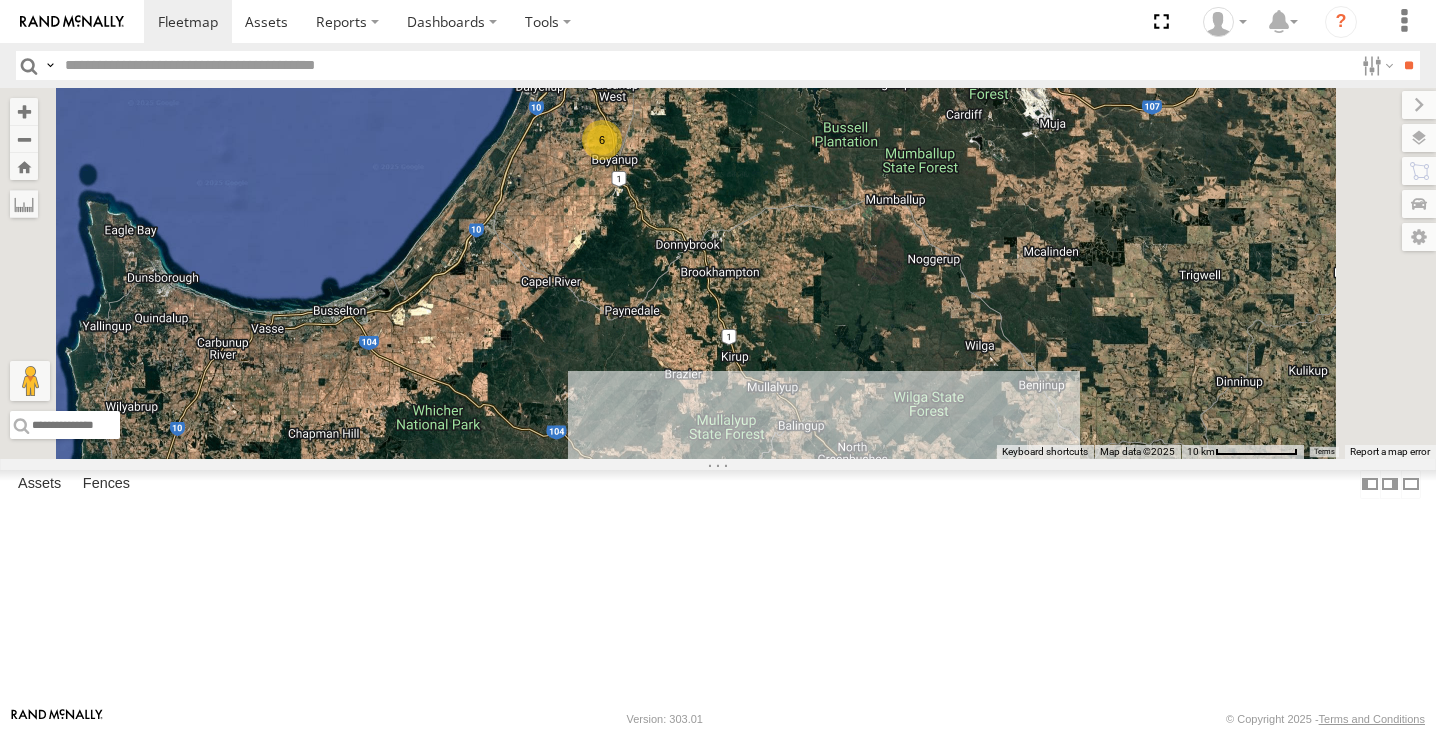 click on "12" at bounding box center (857, 498) 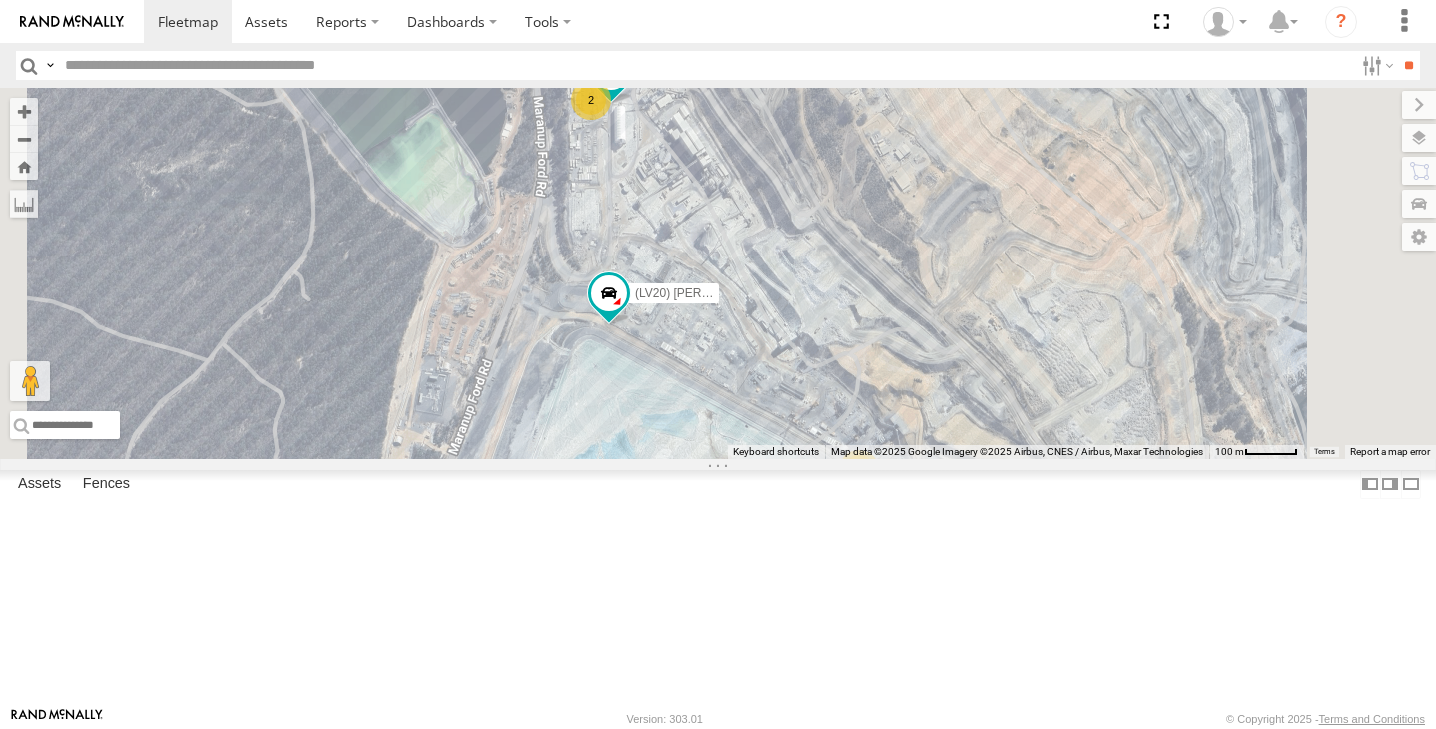 click on "4" at bounding box center [580, 56] 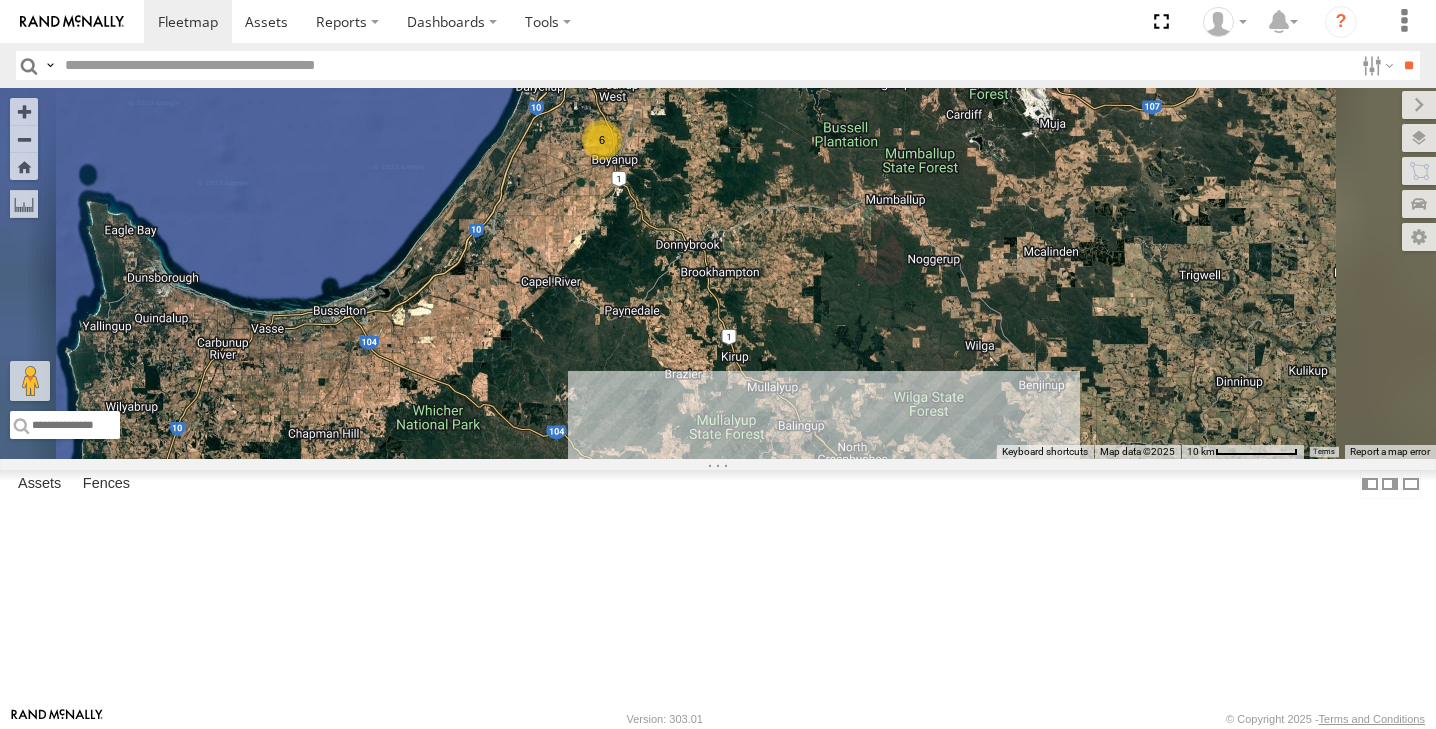 scroll, scrollTop: 0, scrollLeft: 0, axis: both 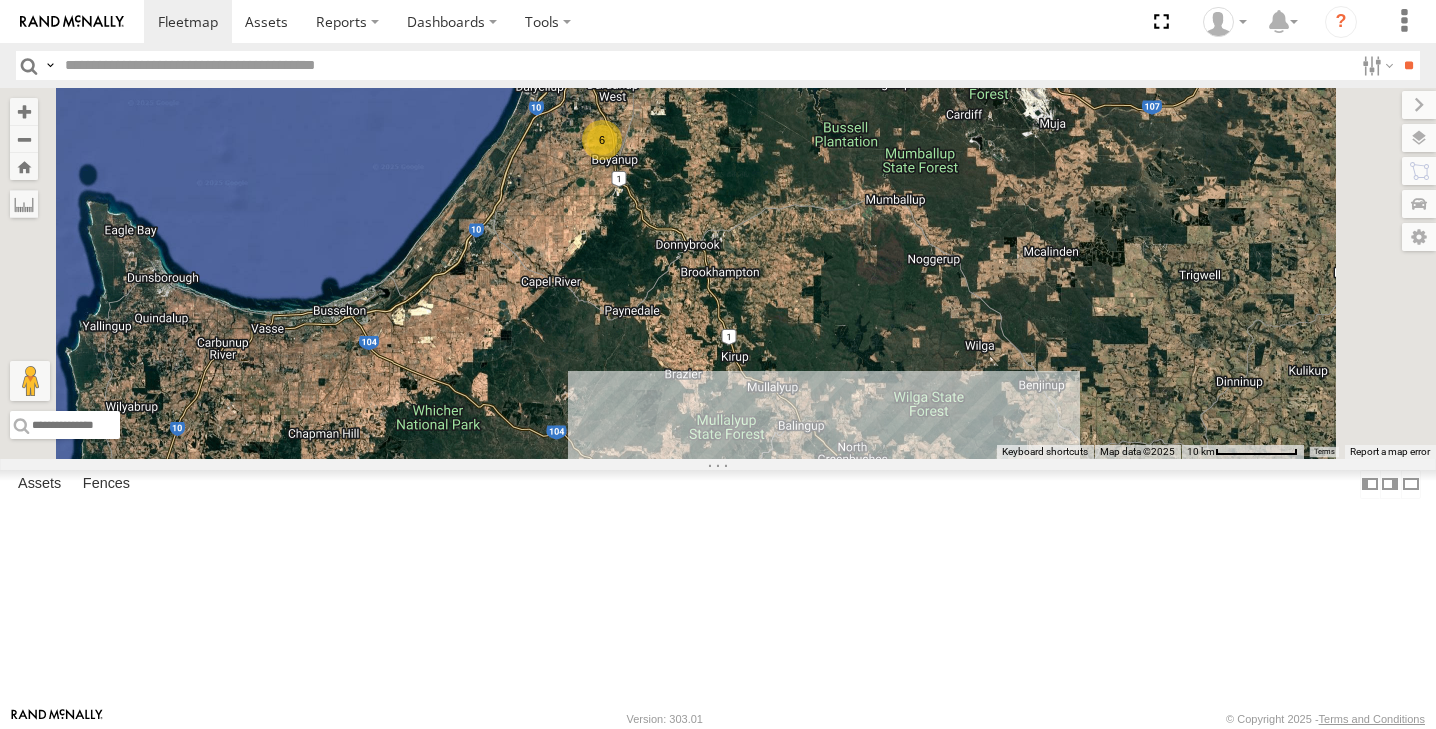 click on "12" at bounding box center [852, 492] 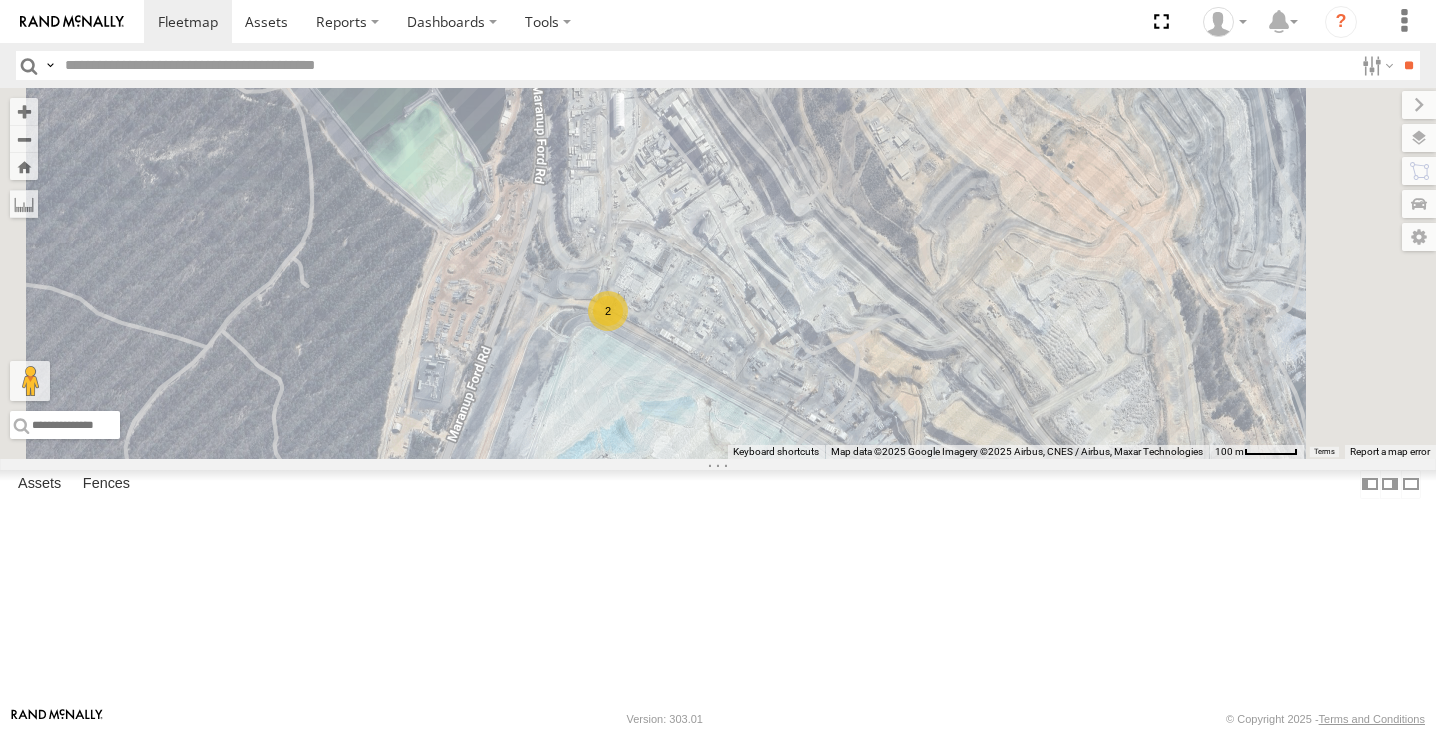 click on "4" at bounding box center [862, 493] 